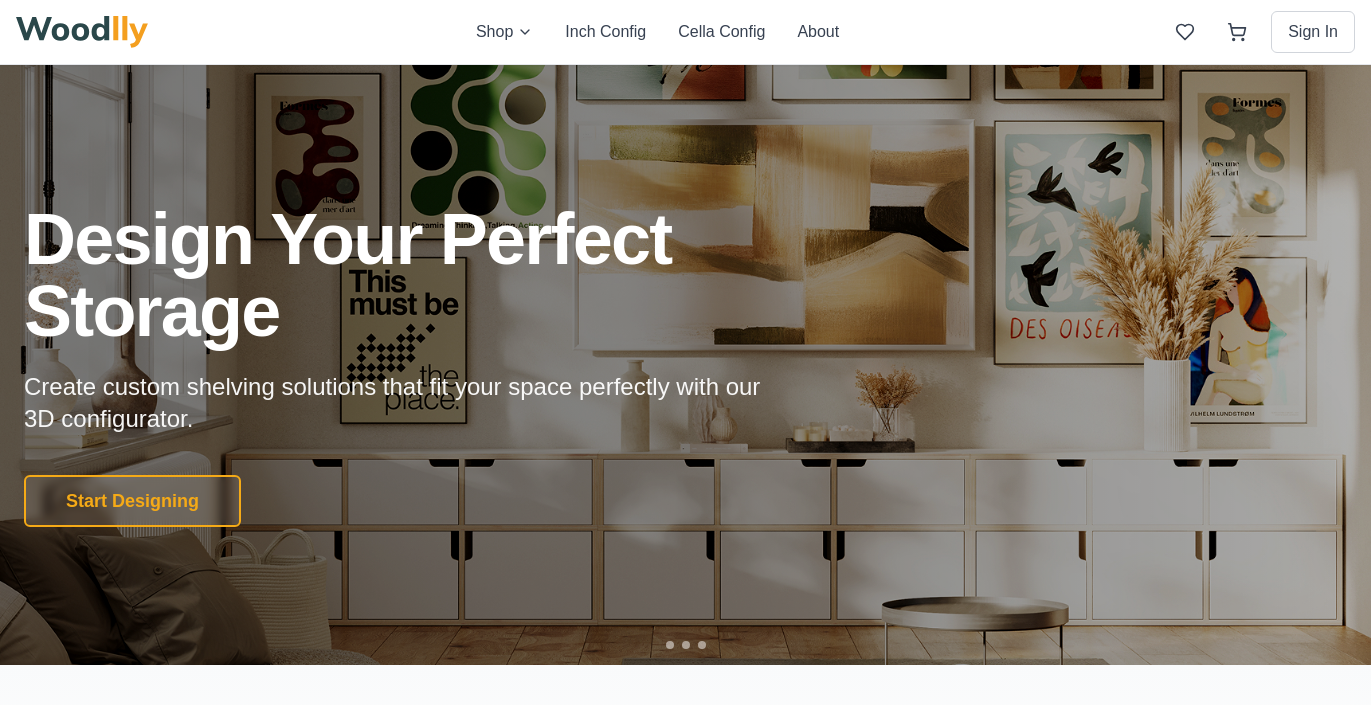 scroll, scrollTop: 0, scrollLeft: 0, axis: both 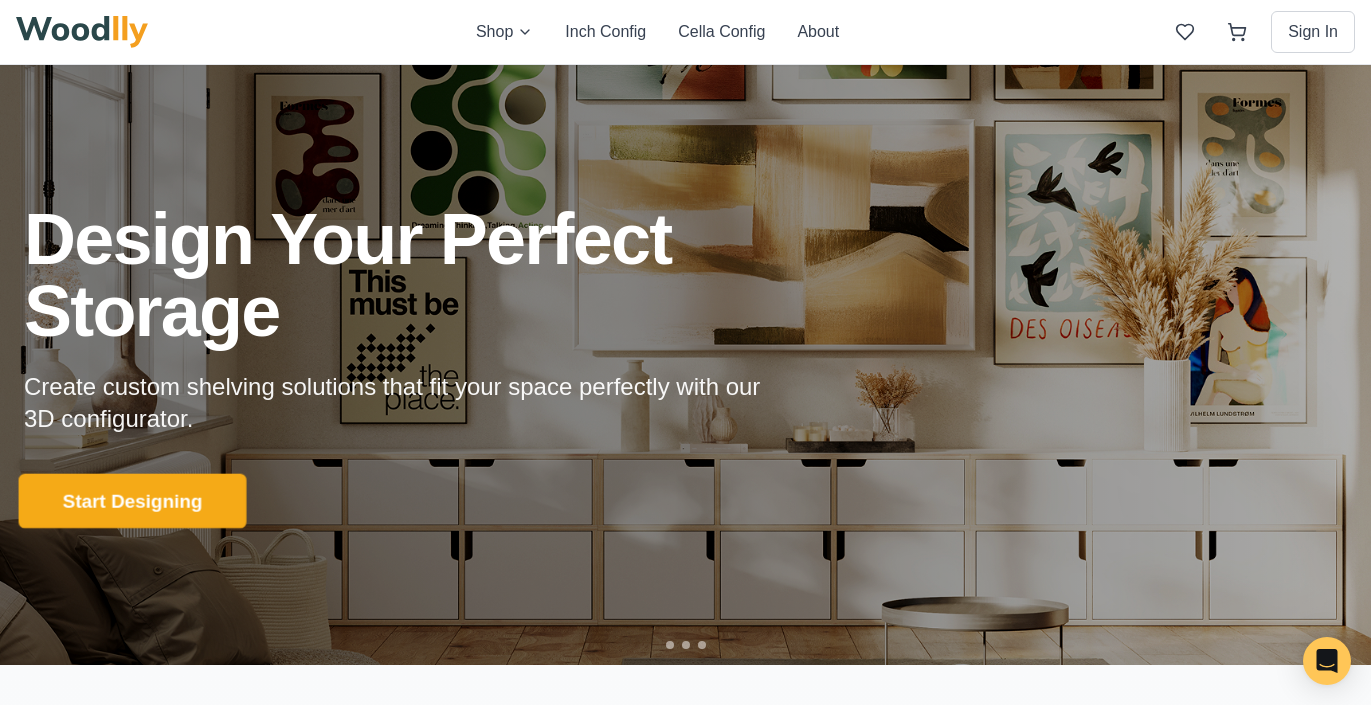 click on "Start Designing" at bounding box center (133, 501) 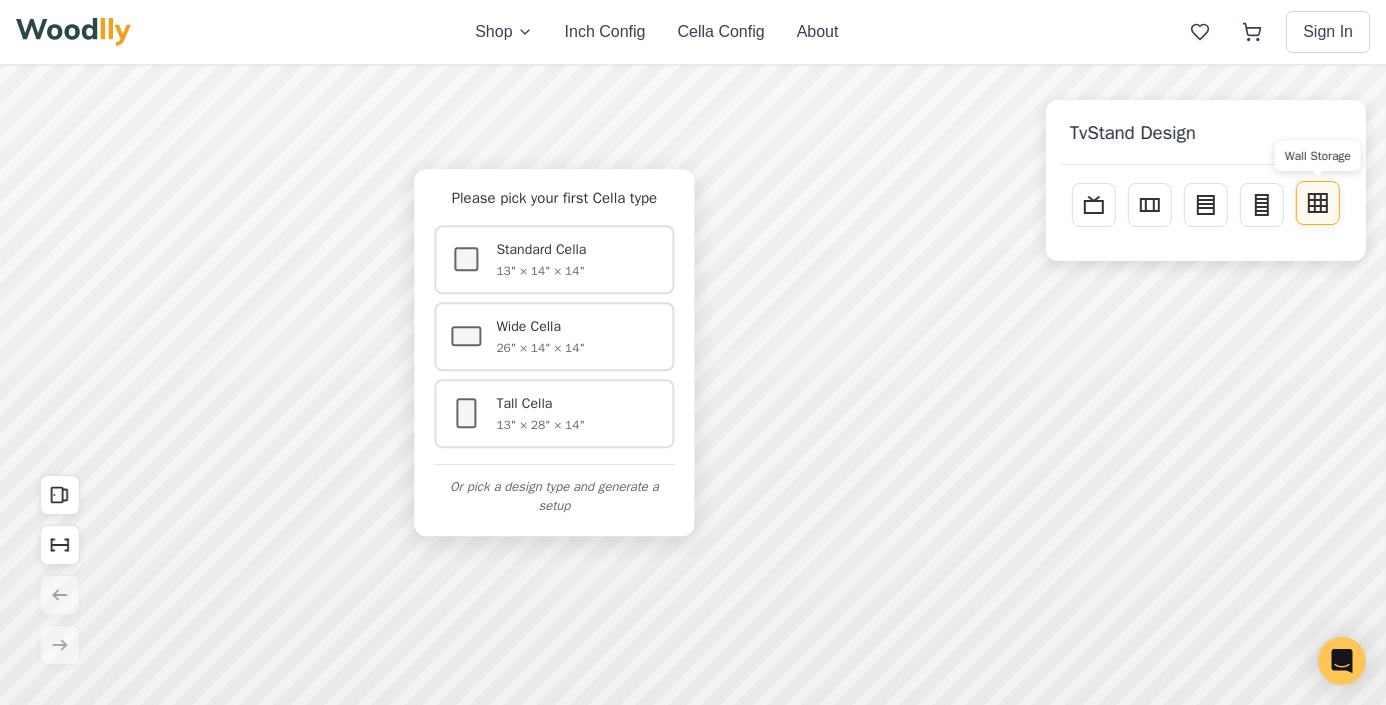 click on "Wall Storage" at bounding box center [1318, 203] 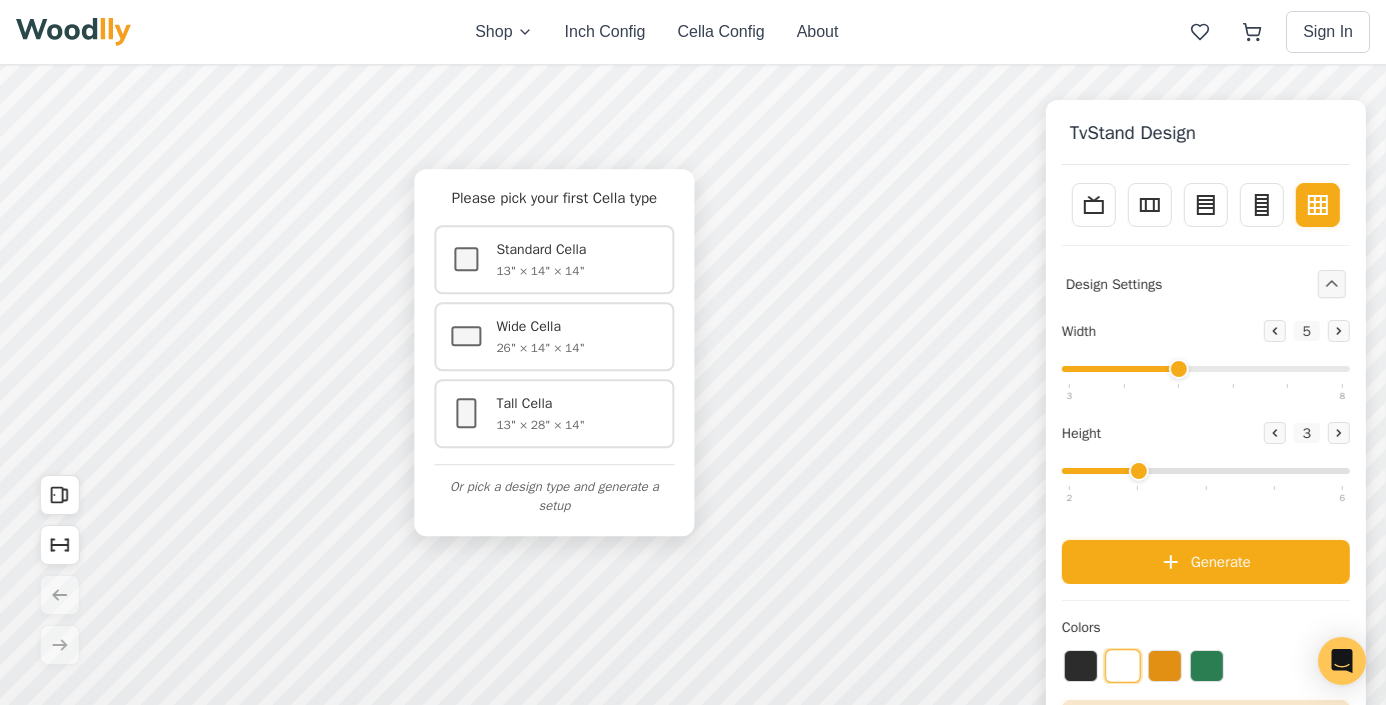 drag, startPoint x: 1122, startPoint y: 368, endPoint x: 1199, endPoint y: 366, distance: 77.02597 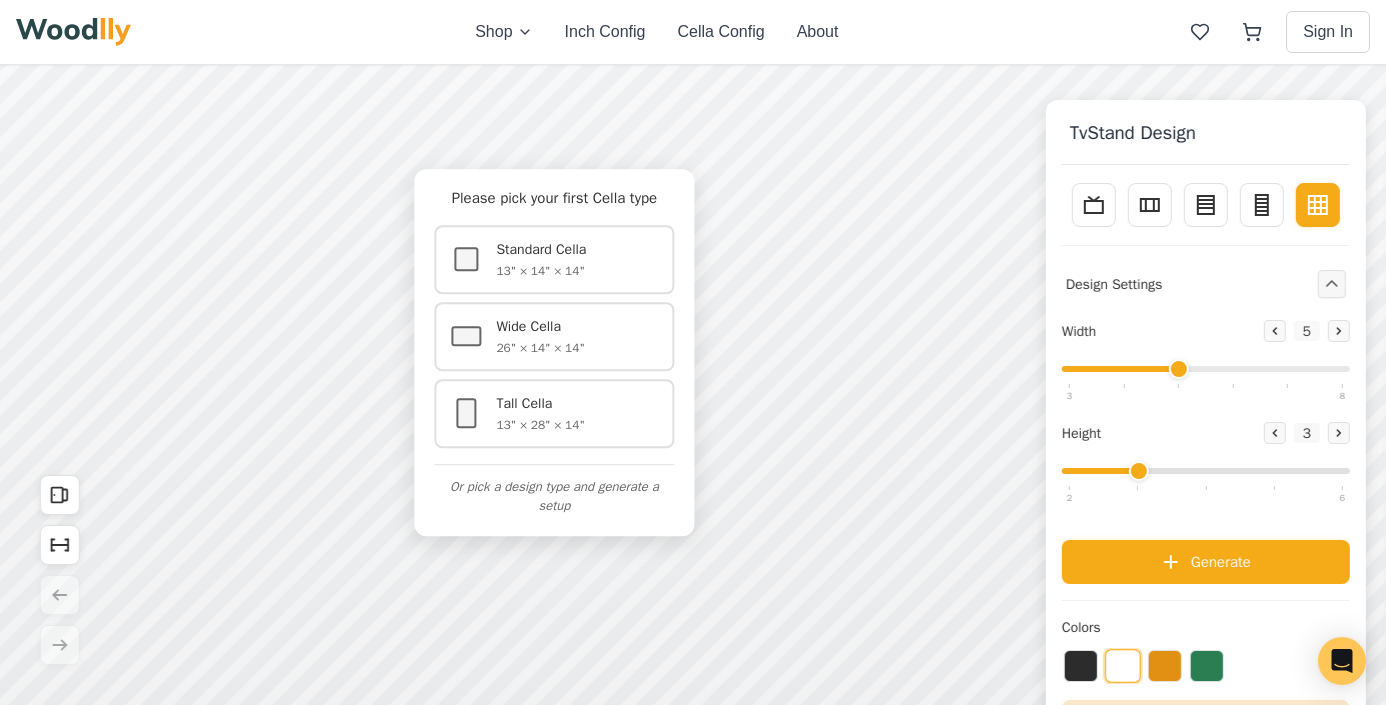 type on "5" 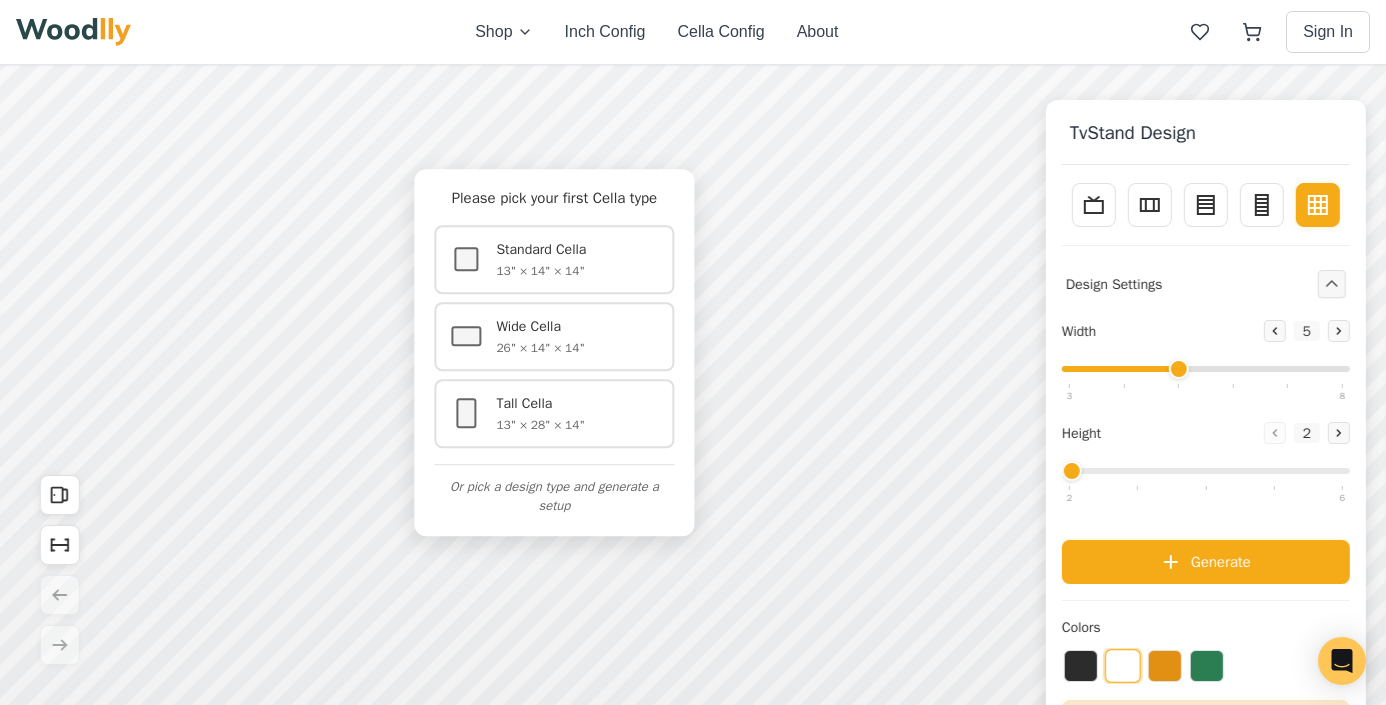 drag, startPoint x: 1138, startPoint y: 471, endPoint x: 1075, endPoint y: 471, distance: 63 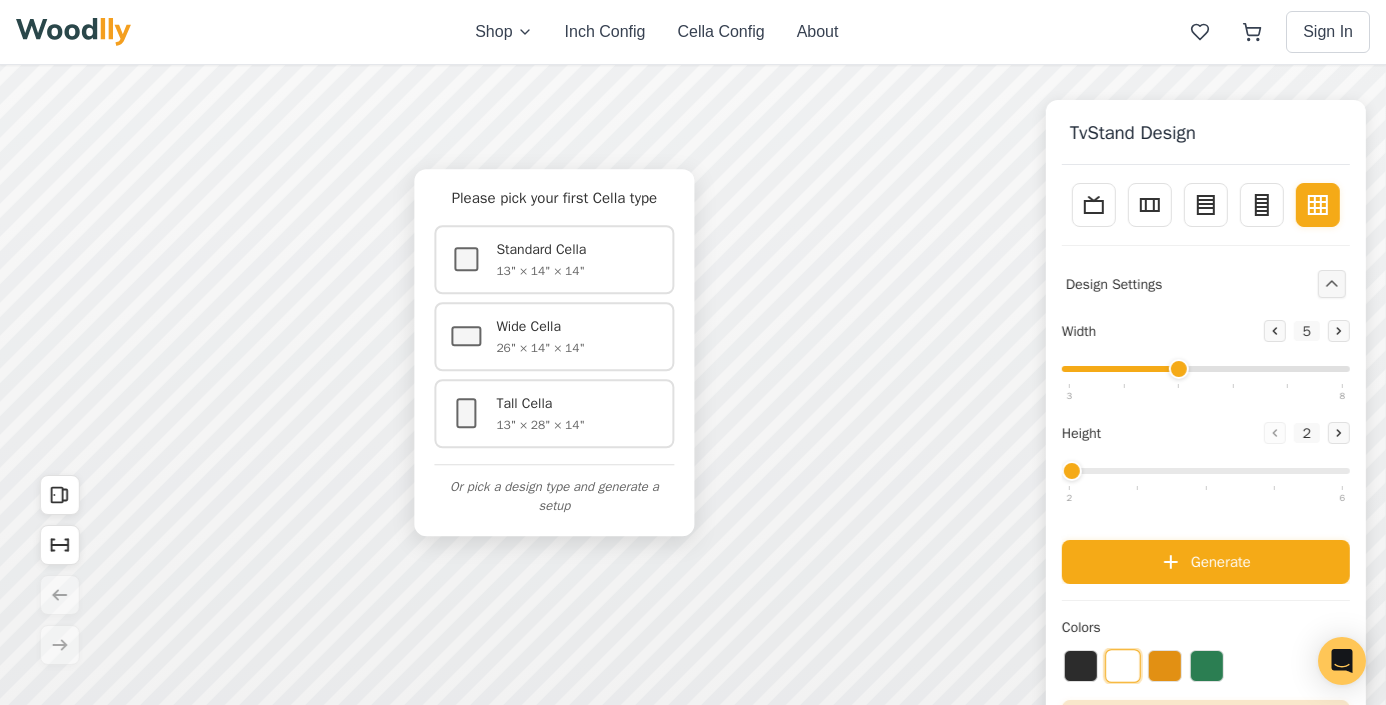 type on "2" 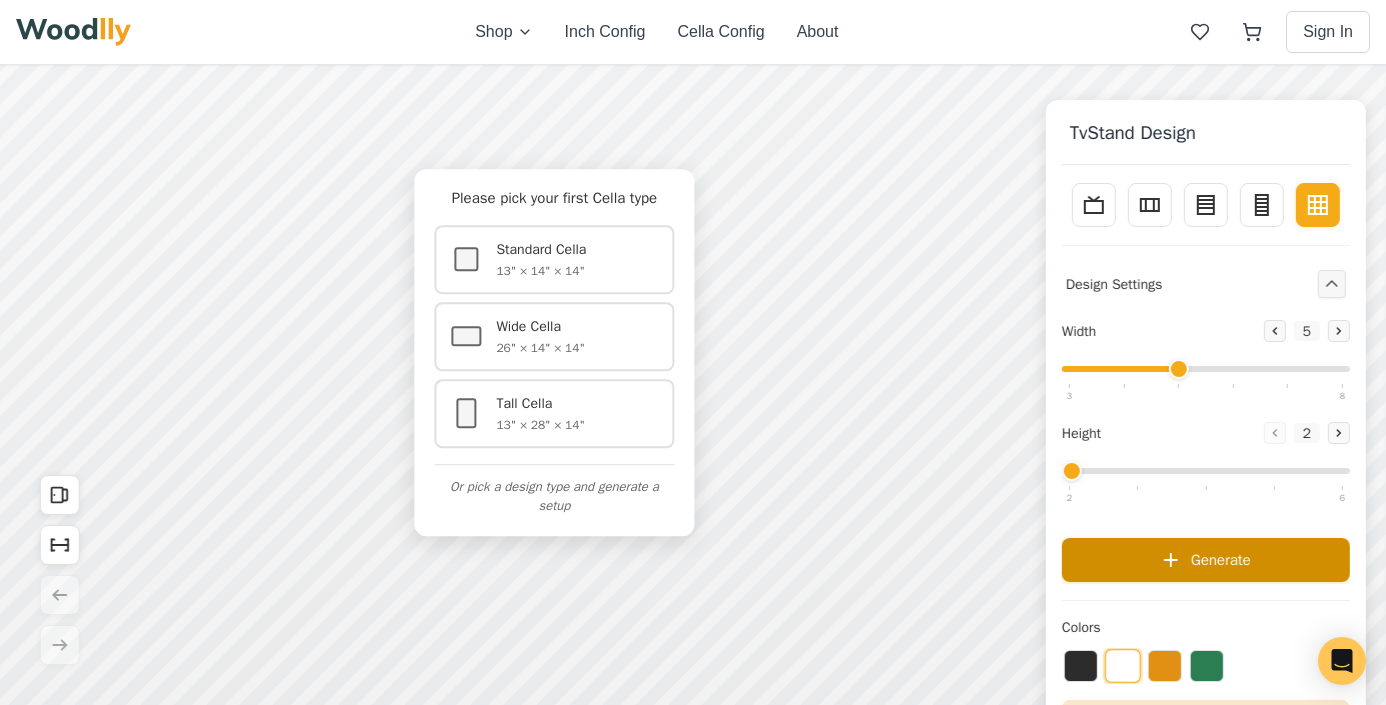 click on "Generate" at bounding box center [1206, 560] 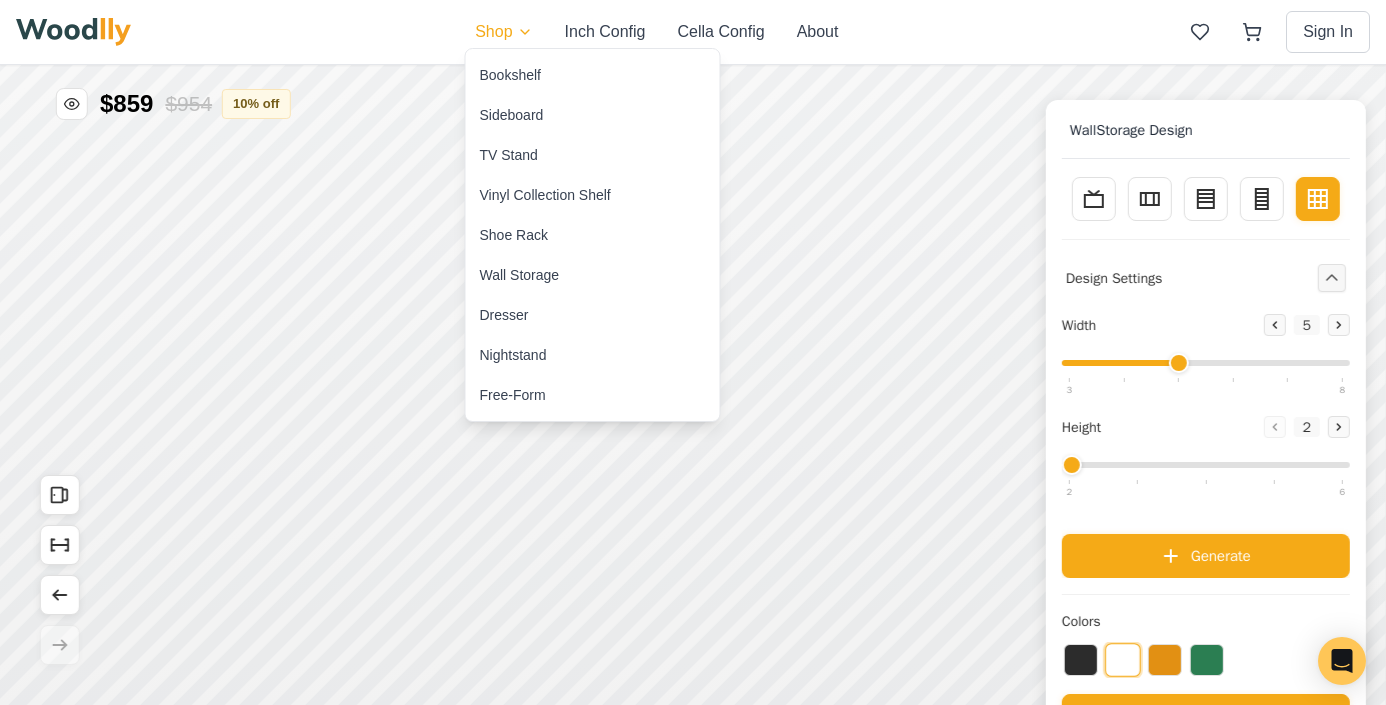 click on "Shop Inch Config Cella Config About Sign In Sign In Wishlist Cart Hide Price $859 $954 10 % off WallStorage Design WallStorage Design TV Stand Sideboard Bookcase Tall Bookcase Wall Storage Design Settings Width Decrease 5 Increase Height Decrease 2 Increase Generate Colors Add to Cart Add to Wishlist Design Type Generate Width Width 5 Height Height 2 Colors Actions Add to Cart Add to Wishlist Open All Doors Show Dimensions Undo Redo 11  fps Discount Settings 5% 10% 20 % (Inch) 10 % (Cella) Enable Discount Cancel Apply Discount" at bounding box center (693, 352) 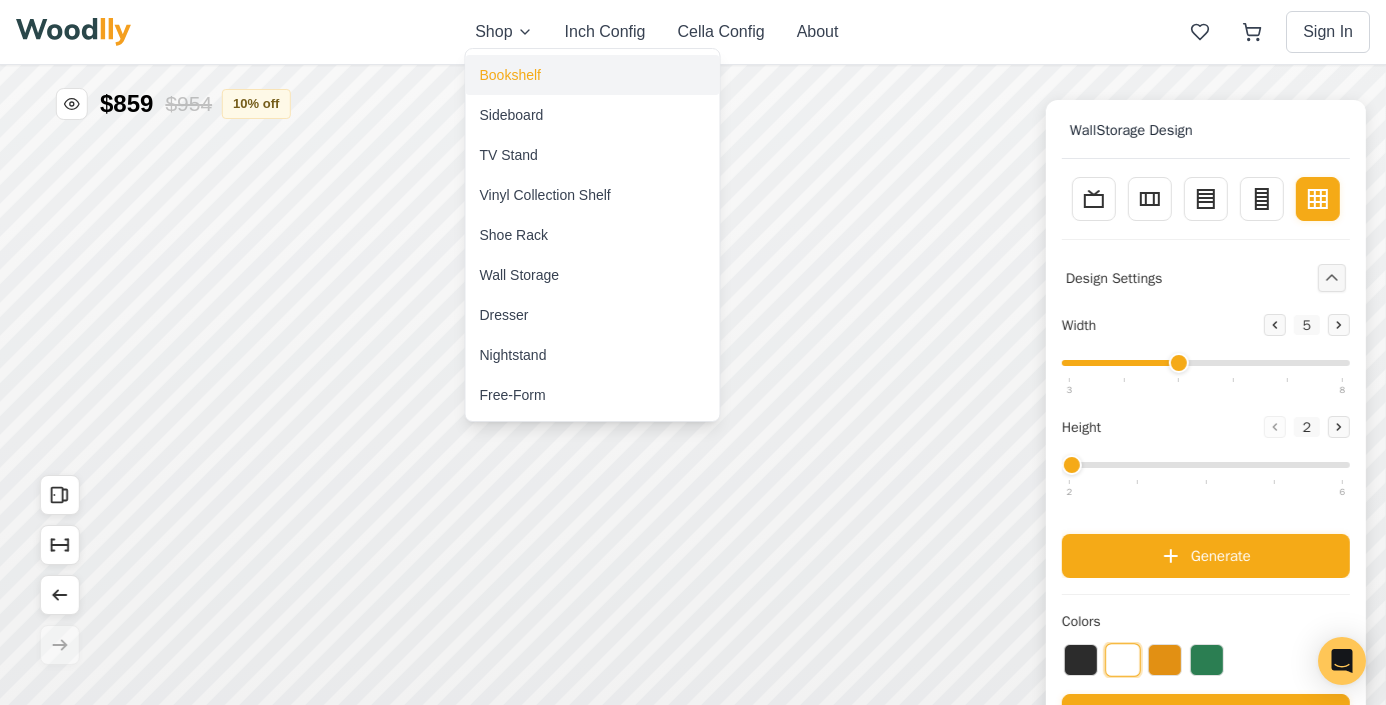 click on "Hide Price $859 $954 10 % off WallStorage Design WallStorage Design TV Stand Sideboard Bookcase Tall Bookcase Wall Storage Design Settings Width Decrease 5 Increase Height Decrease 2 Increase Generate Colors Add to Cart Add to Wishlist Design Type Generate Width Width 5 Height Height 2 Colors Actions Add to Cart Add to Wishlist Open All Doors Show Dimensions Undo Redo" at bounding box center [554, 352] 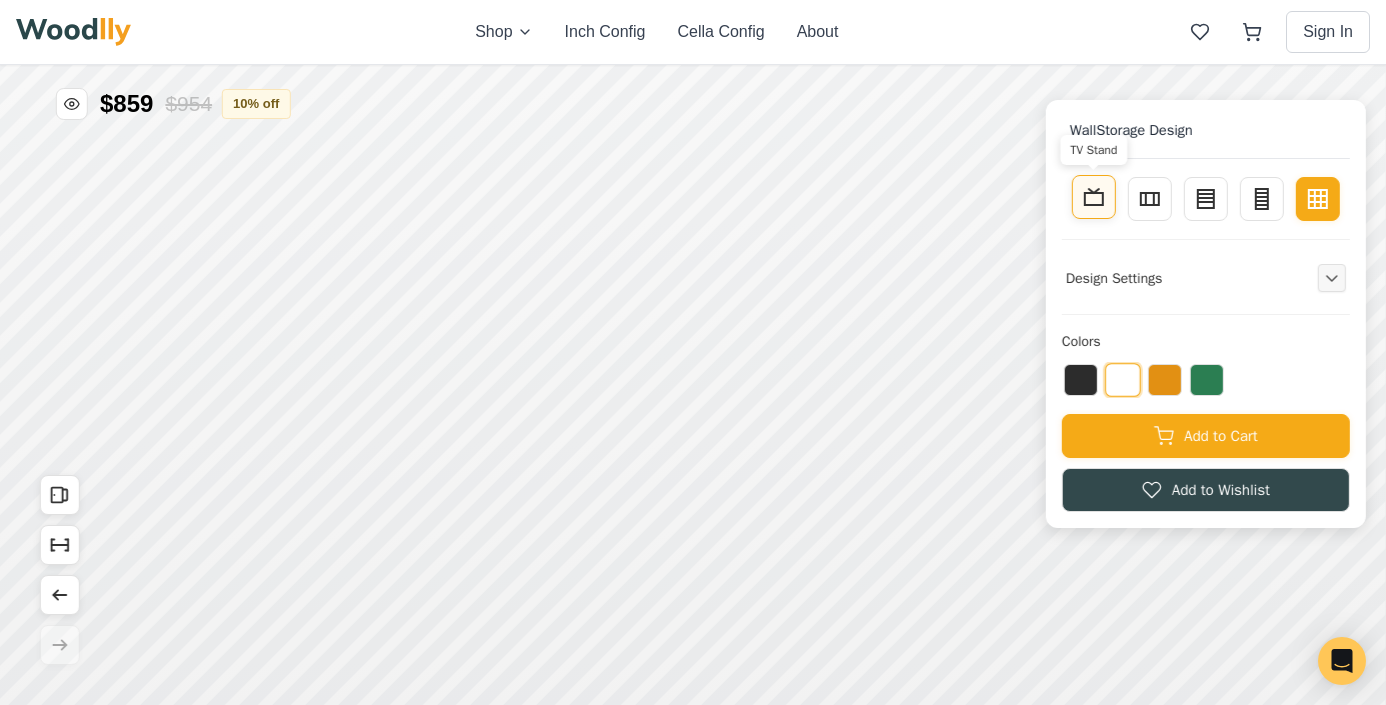 click 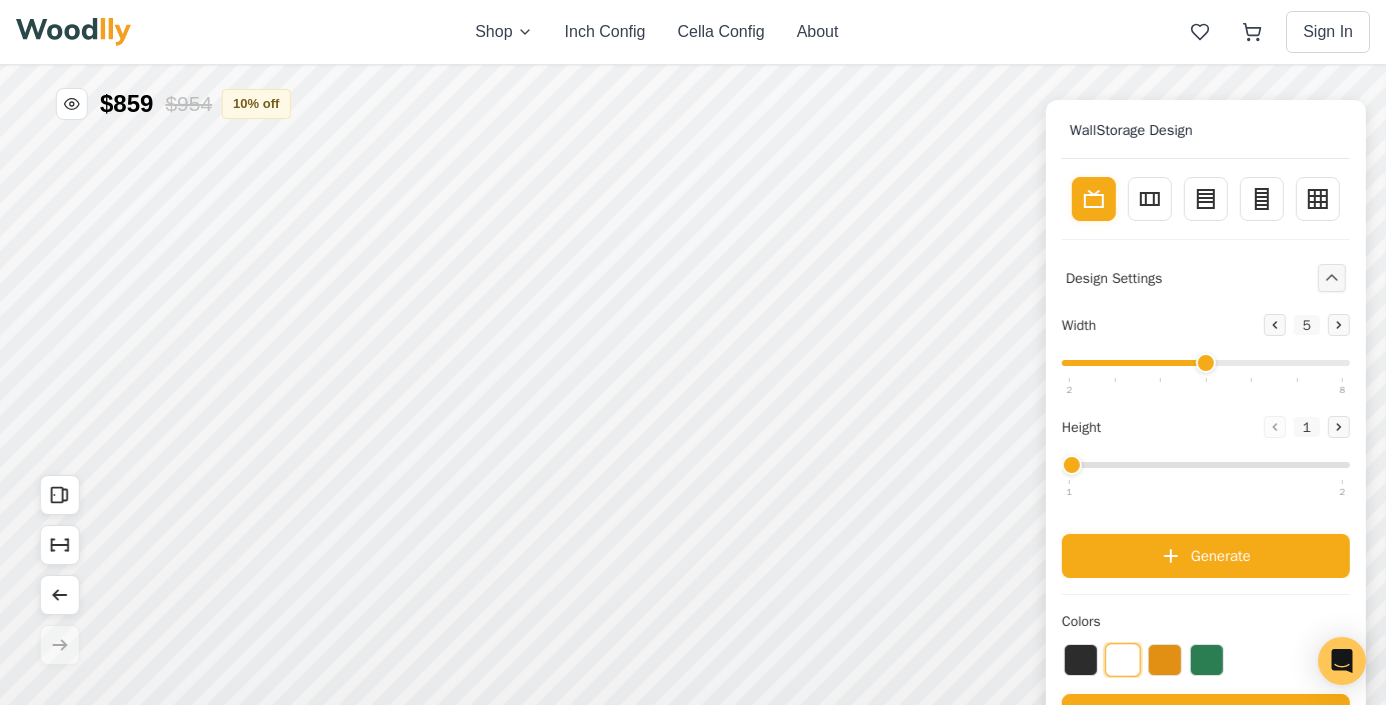 type on "5" 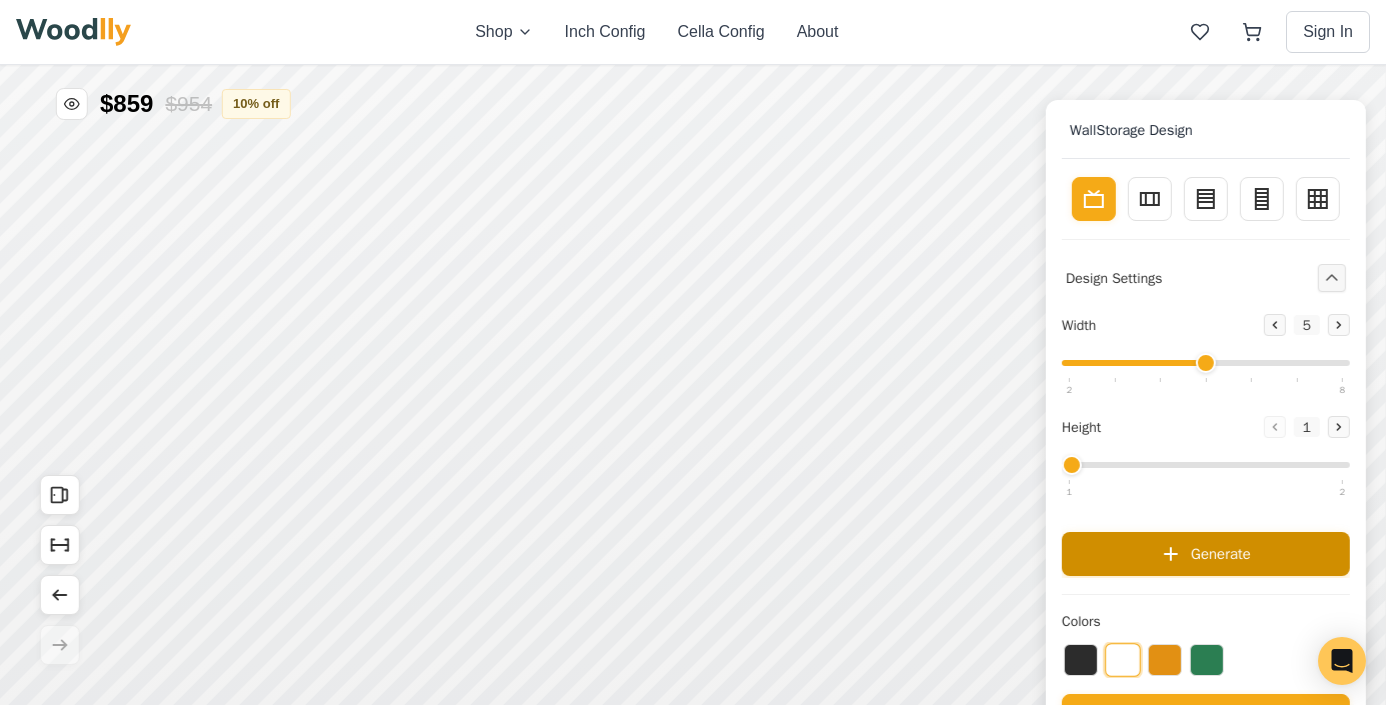 click on "Generate" at bounding box center [1206, 554] 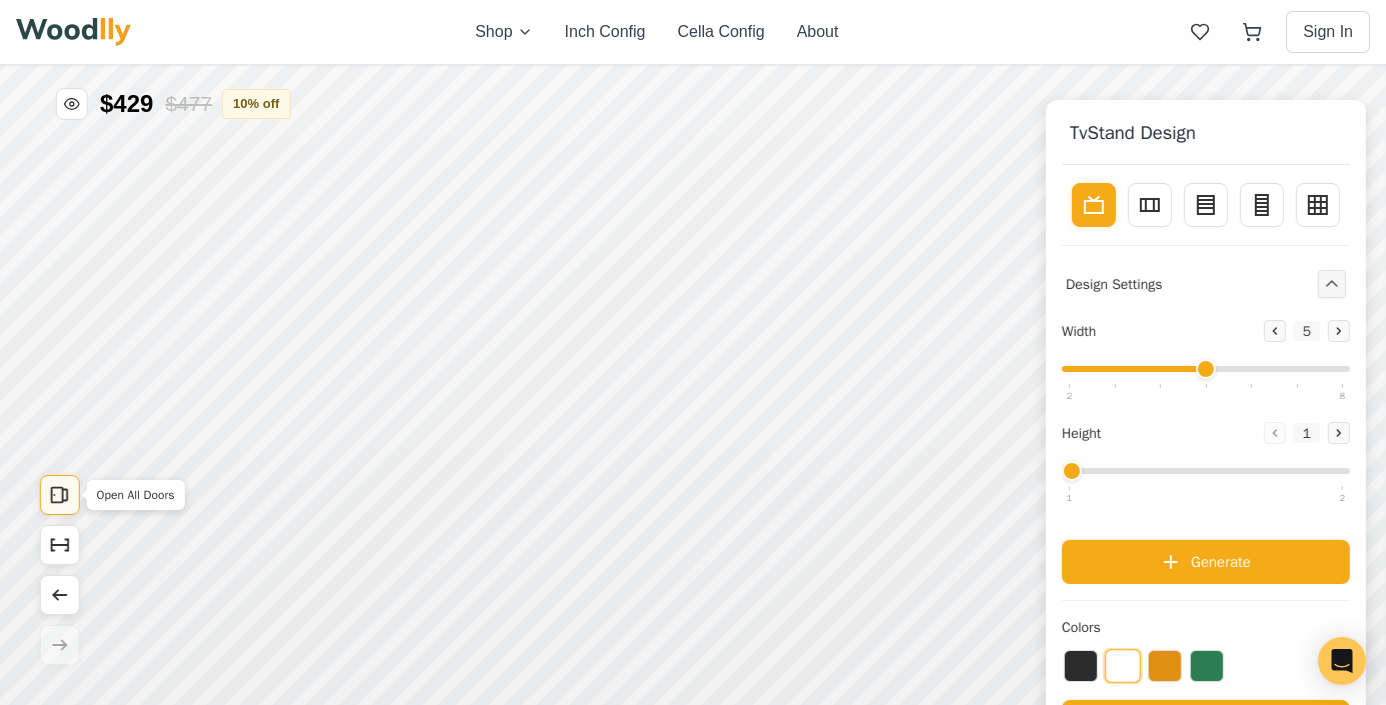 click 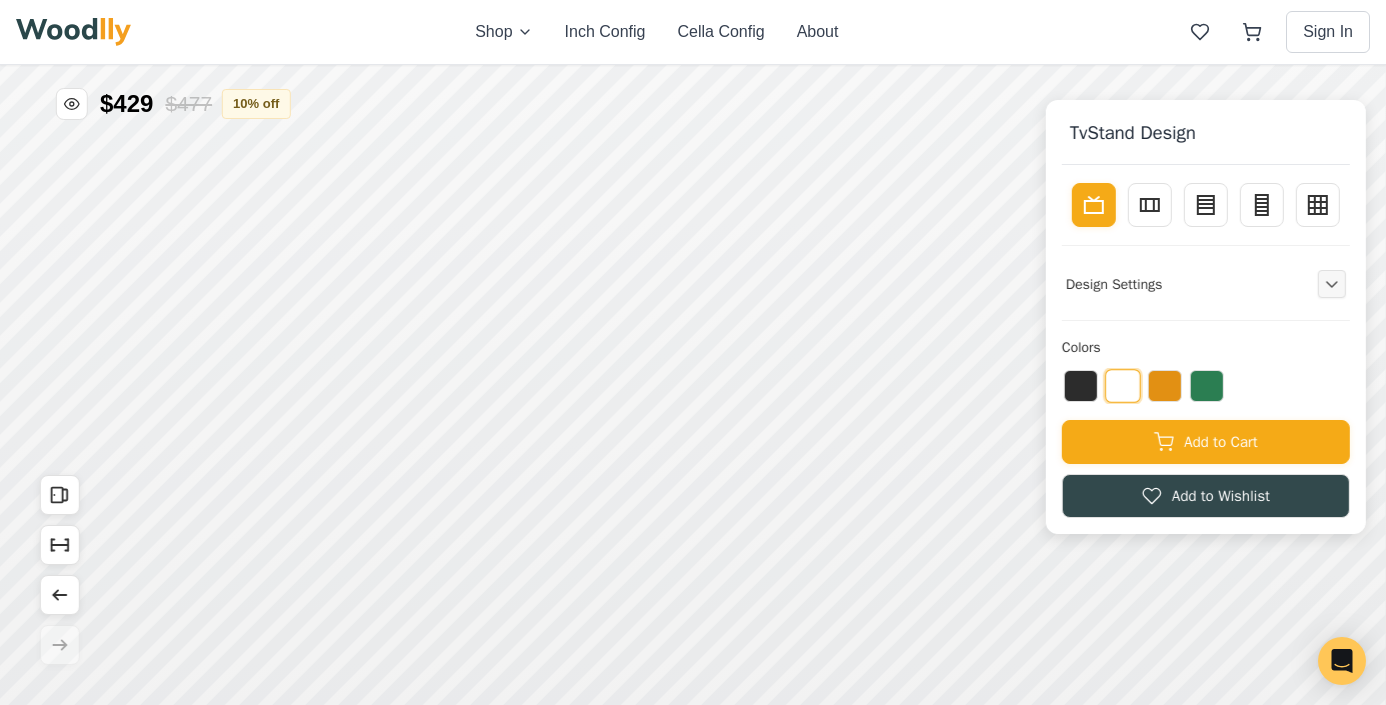 click at bounding box center [73, 32] 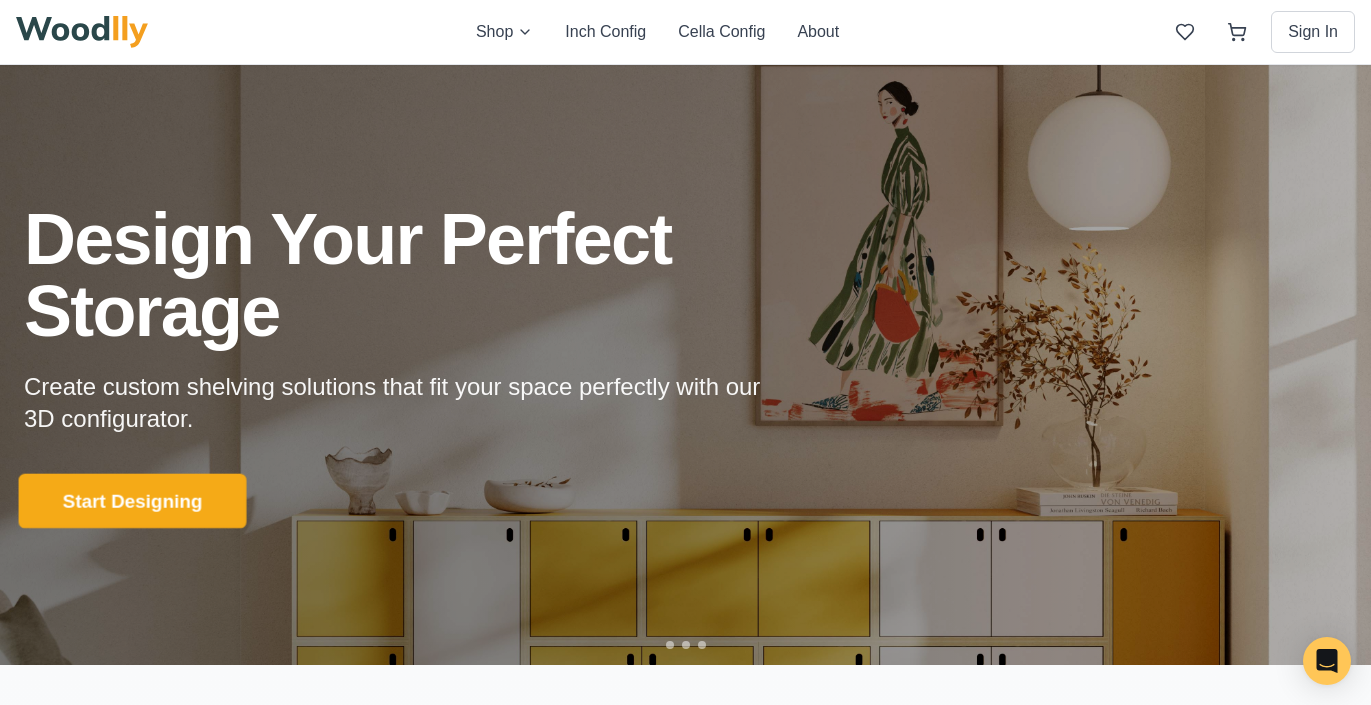click on "Start Designing" at bounding box center (133, 501) 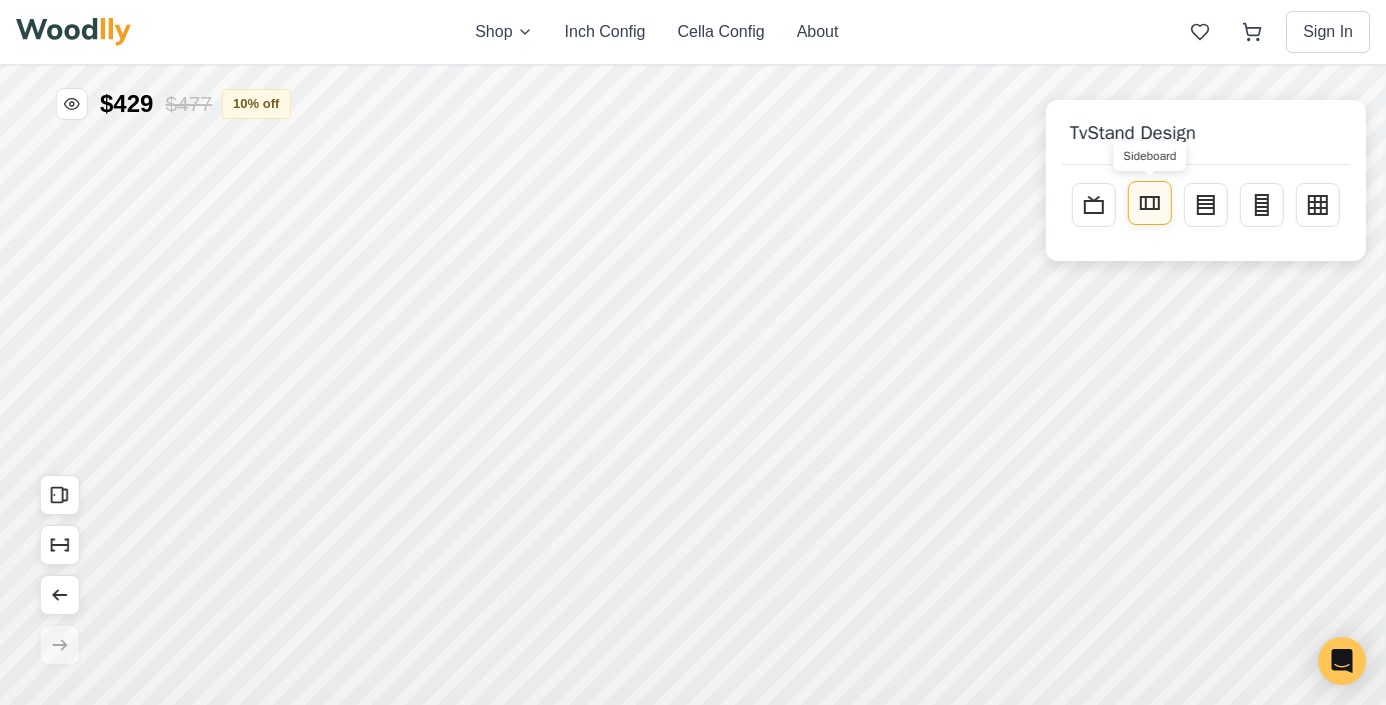 click 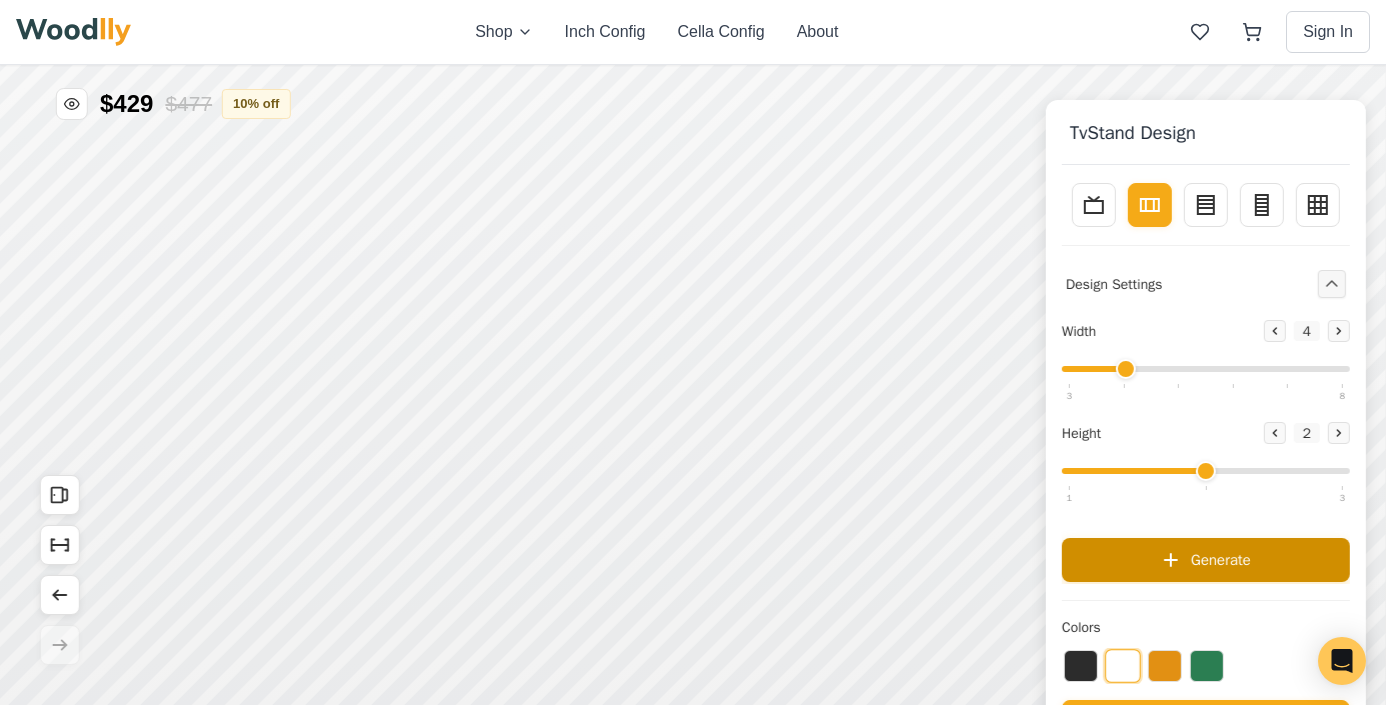 click on "Generate" at bounding box center (1221, 560) 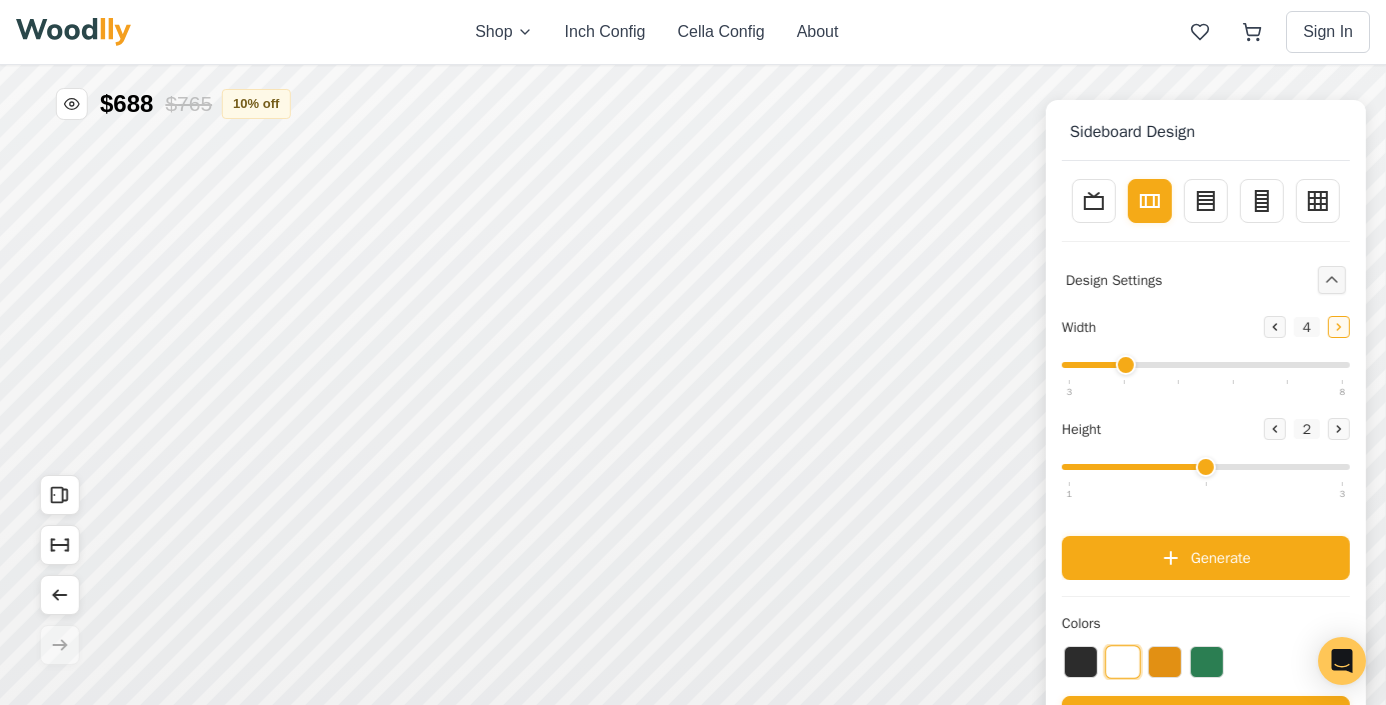 click 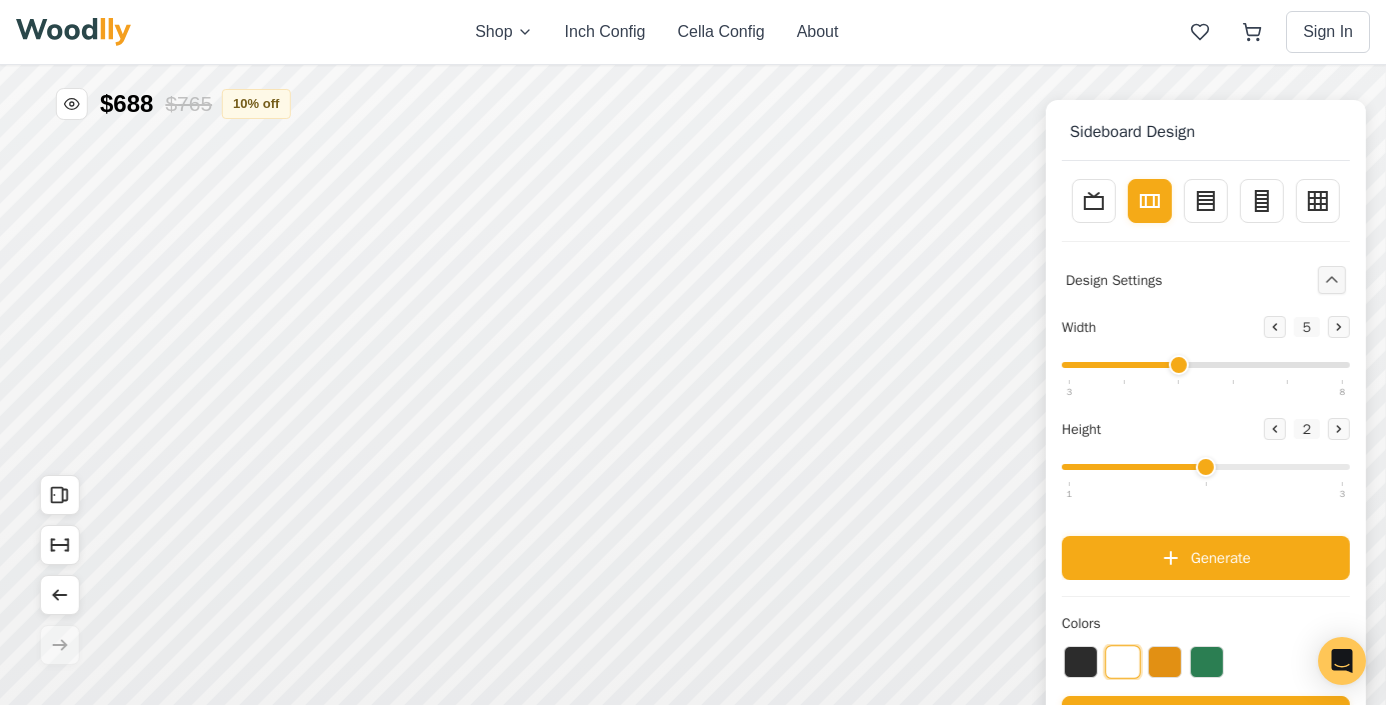 click at bounding box center [1206, 467] 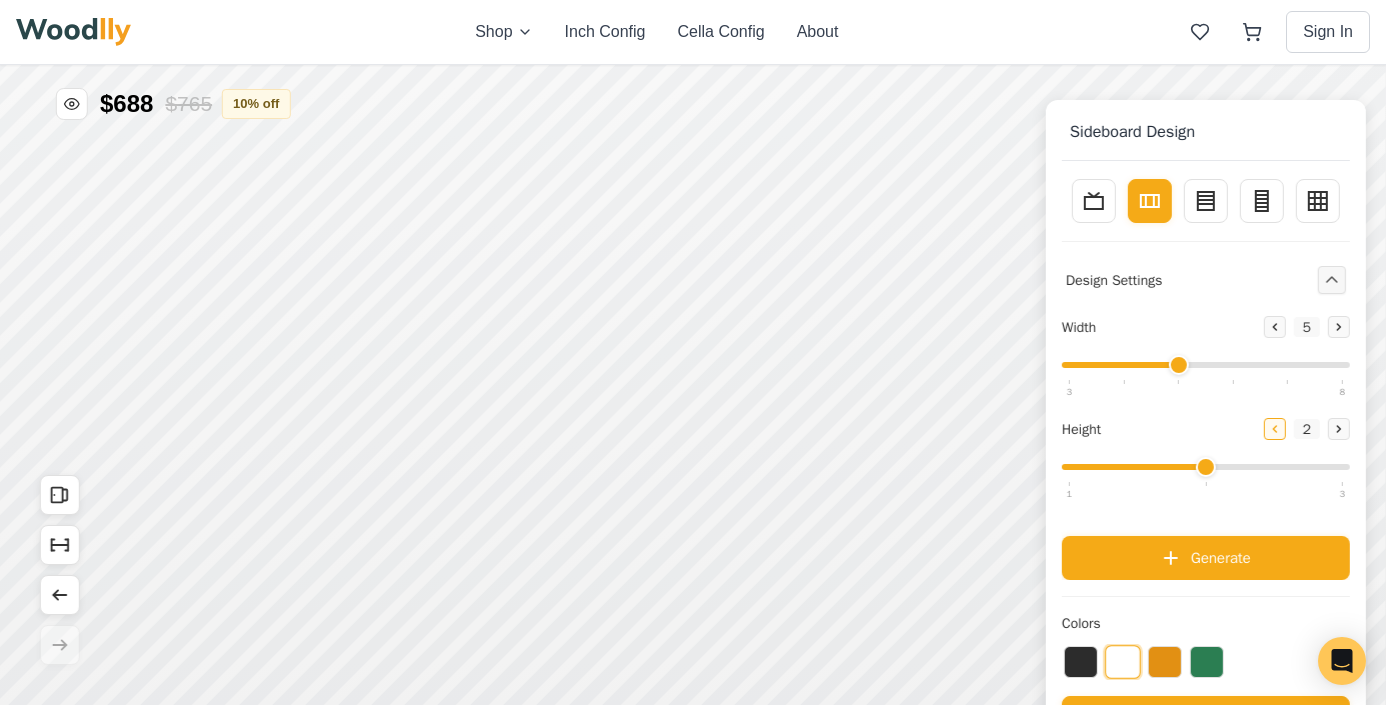 click 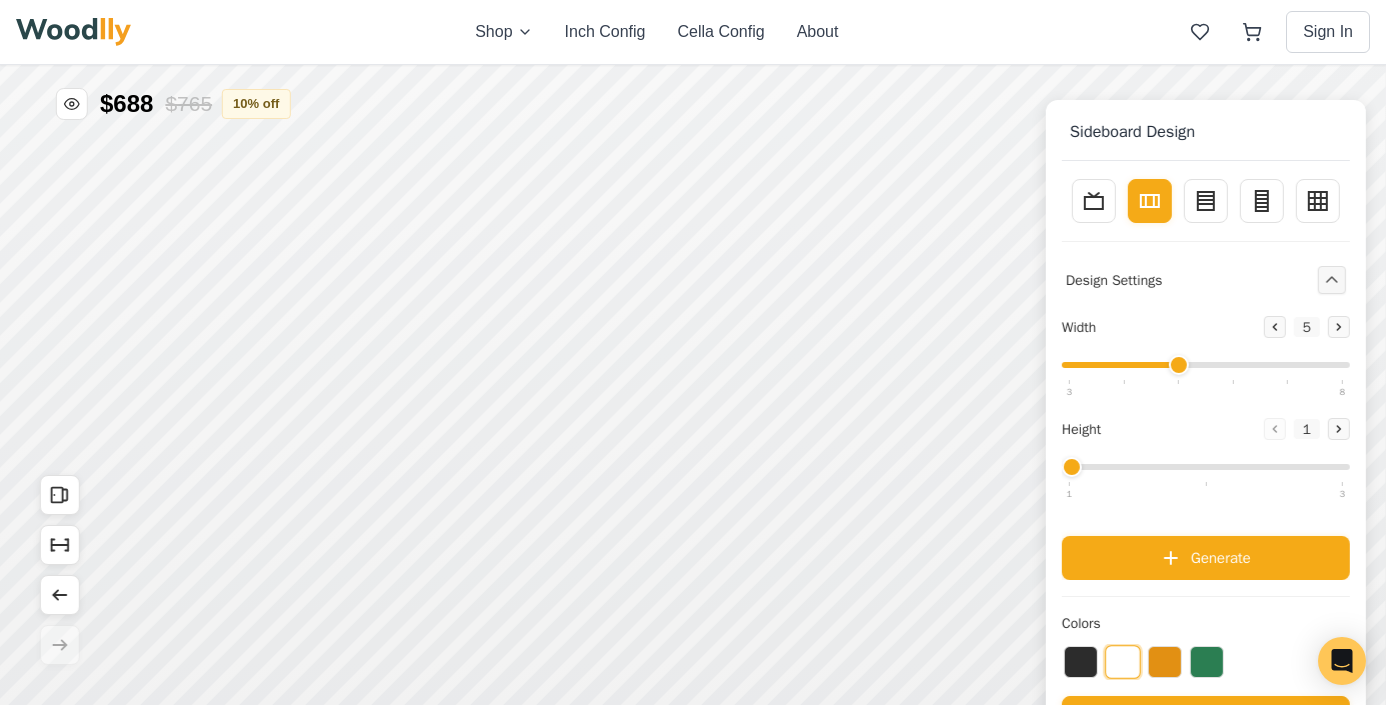 click at bounding box center [73, 32] 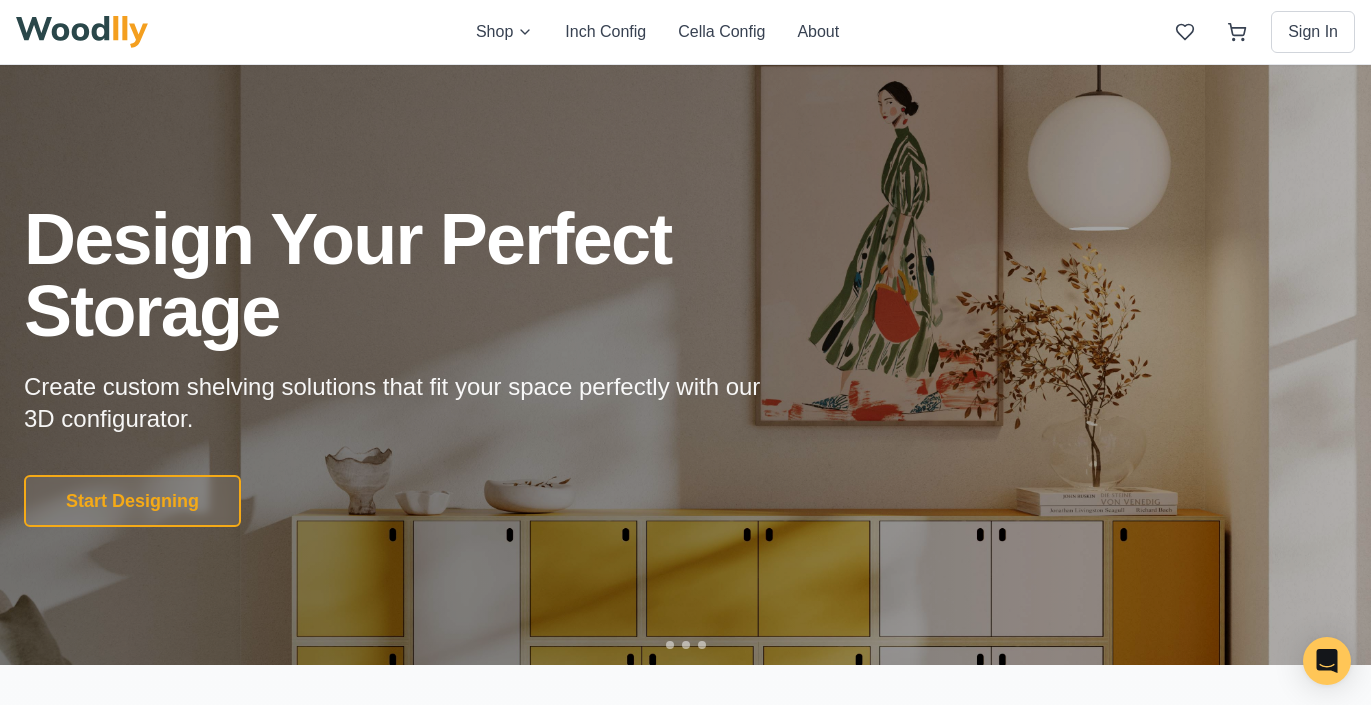 click at bounding box center (82, 32) 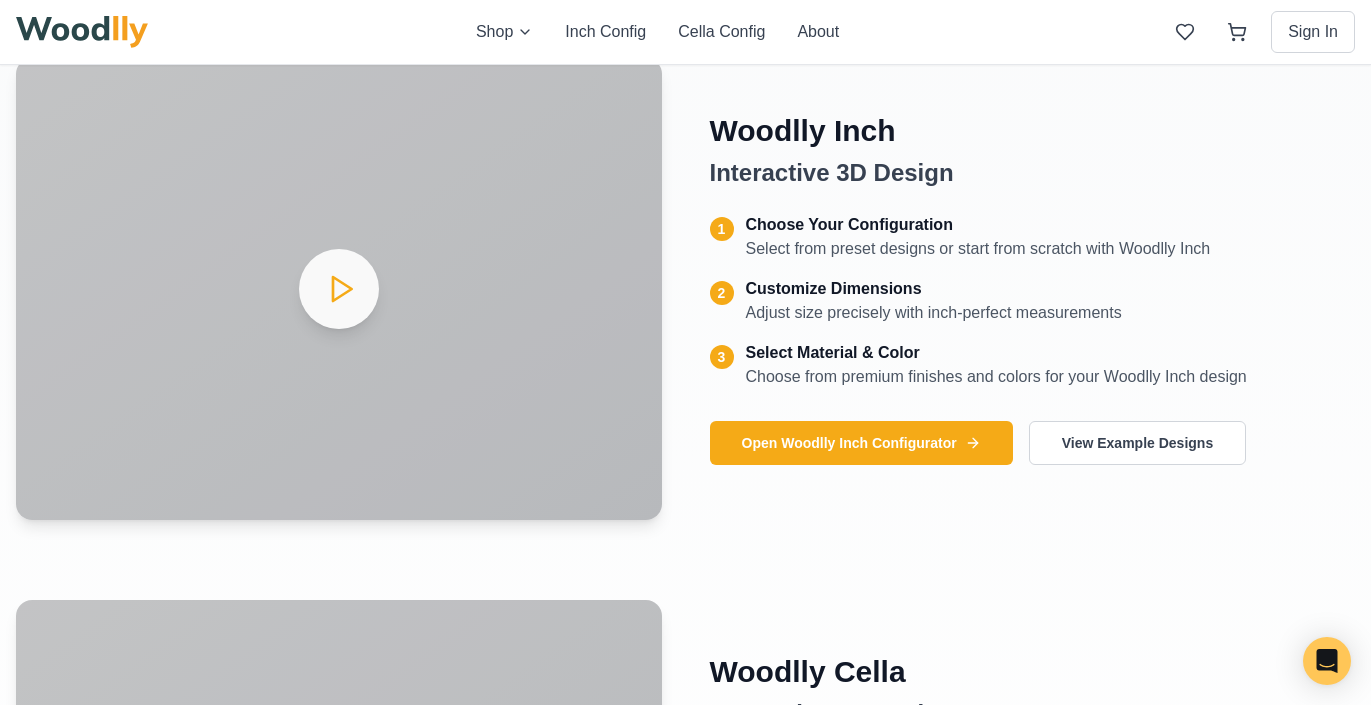 scroll, scrollTop: 867, scrollLeft: 0, axis: vertical 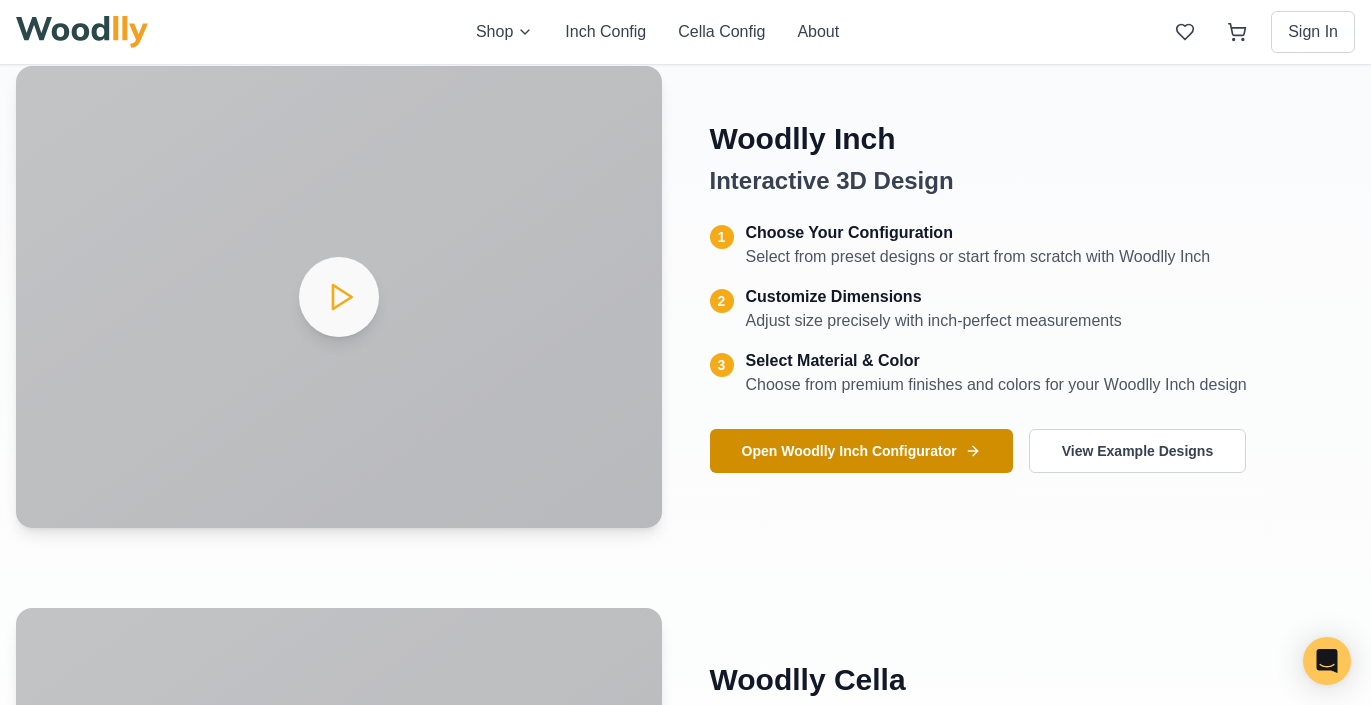 click on "Open Woodlly Inch Configurator" at bounding box center (861, 451) 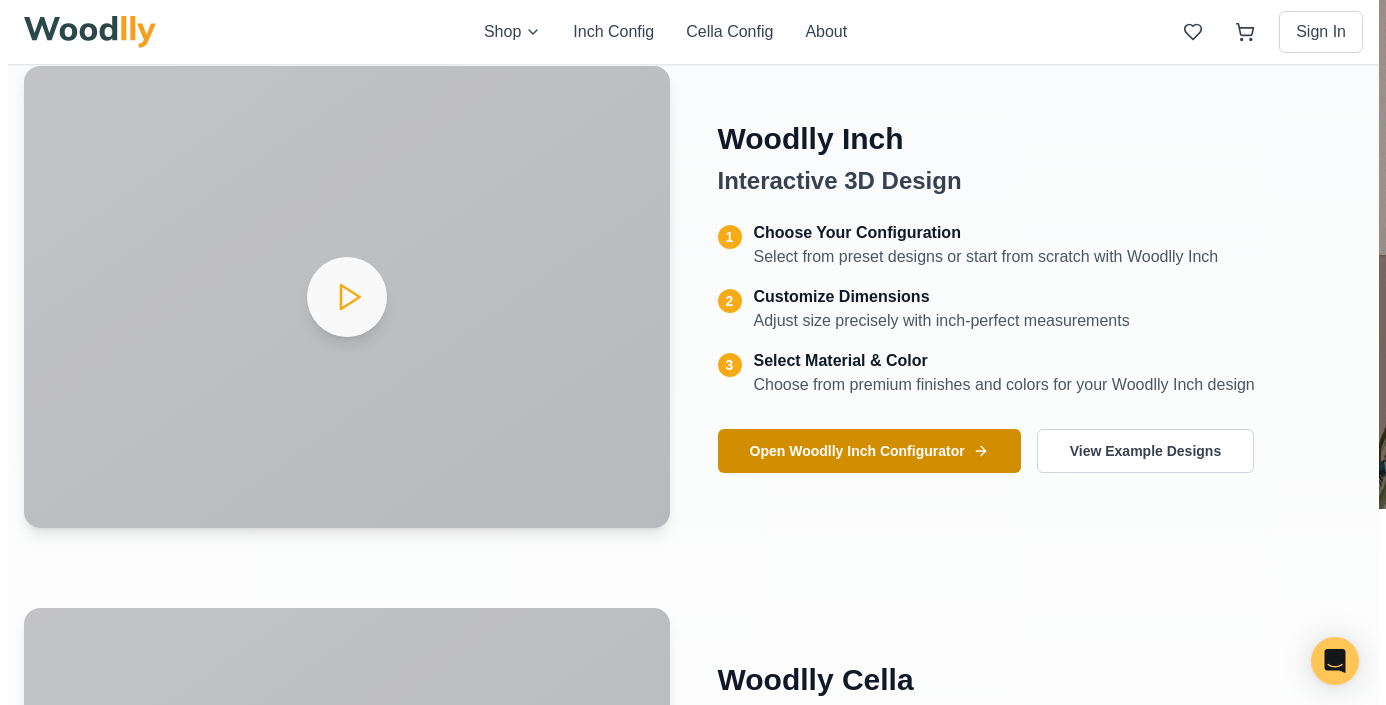 scroll, scrollTop: 0, scrollLeft: 0, axis: both 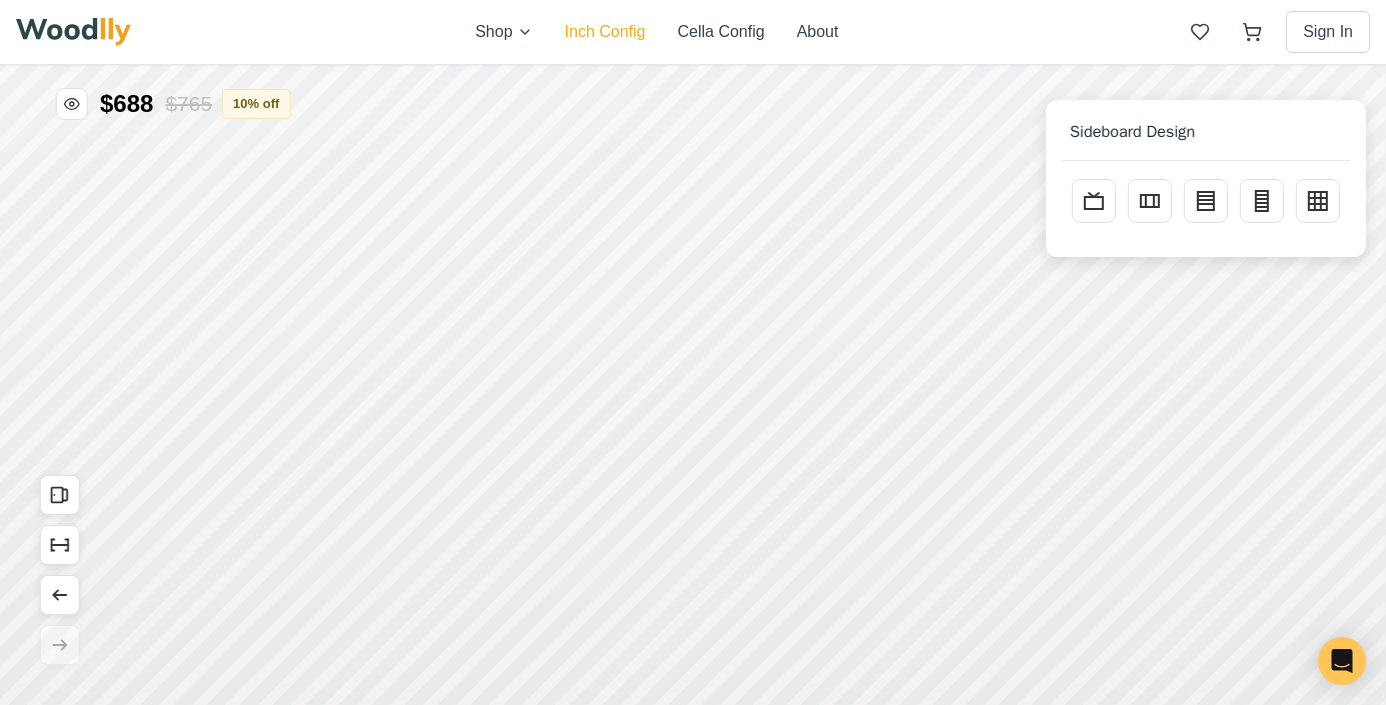 click on "Inch Config" at bounding box center [605, 32] 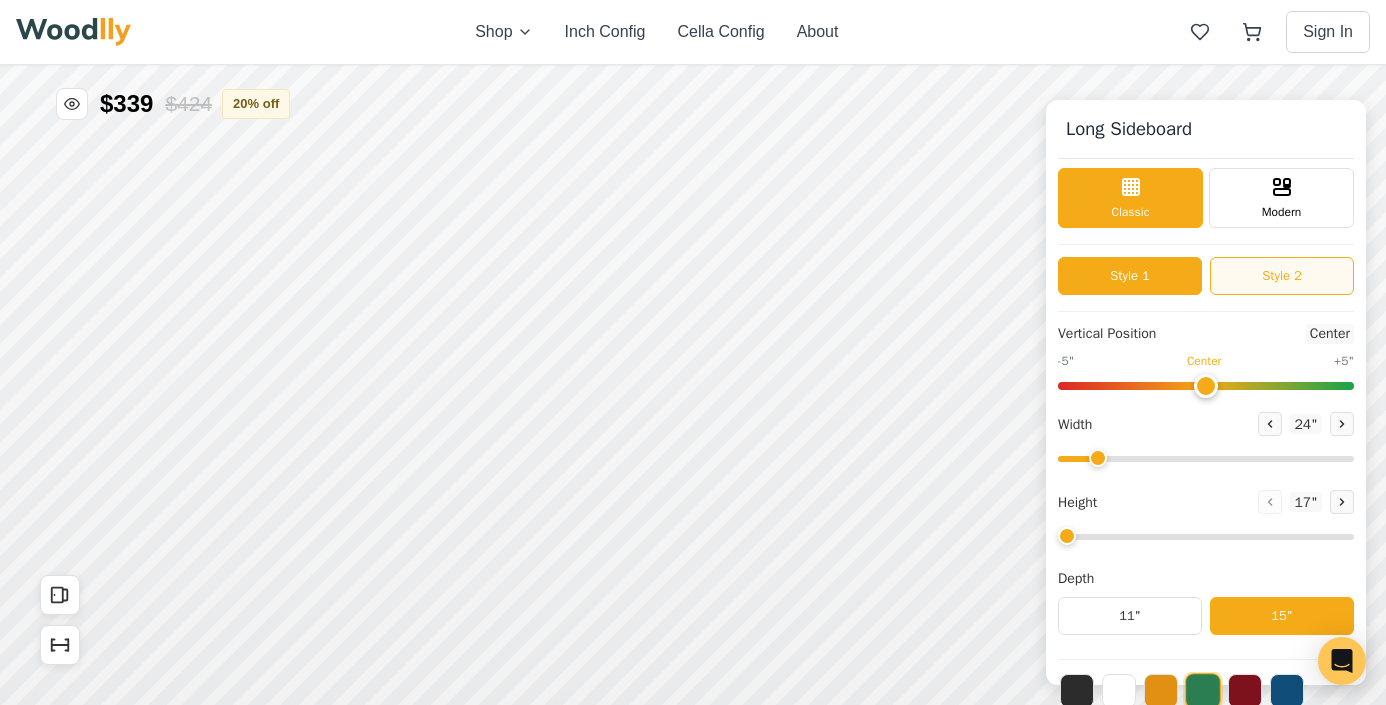 click on "Style 2" at bounding box center (1282, 276) 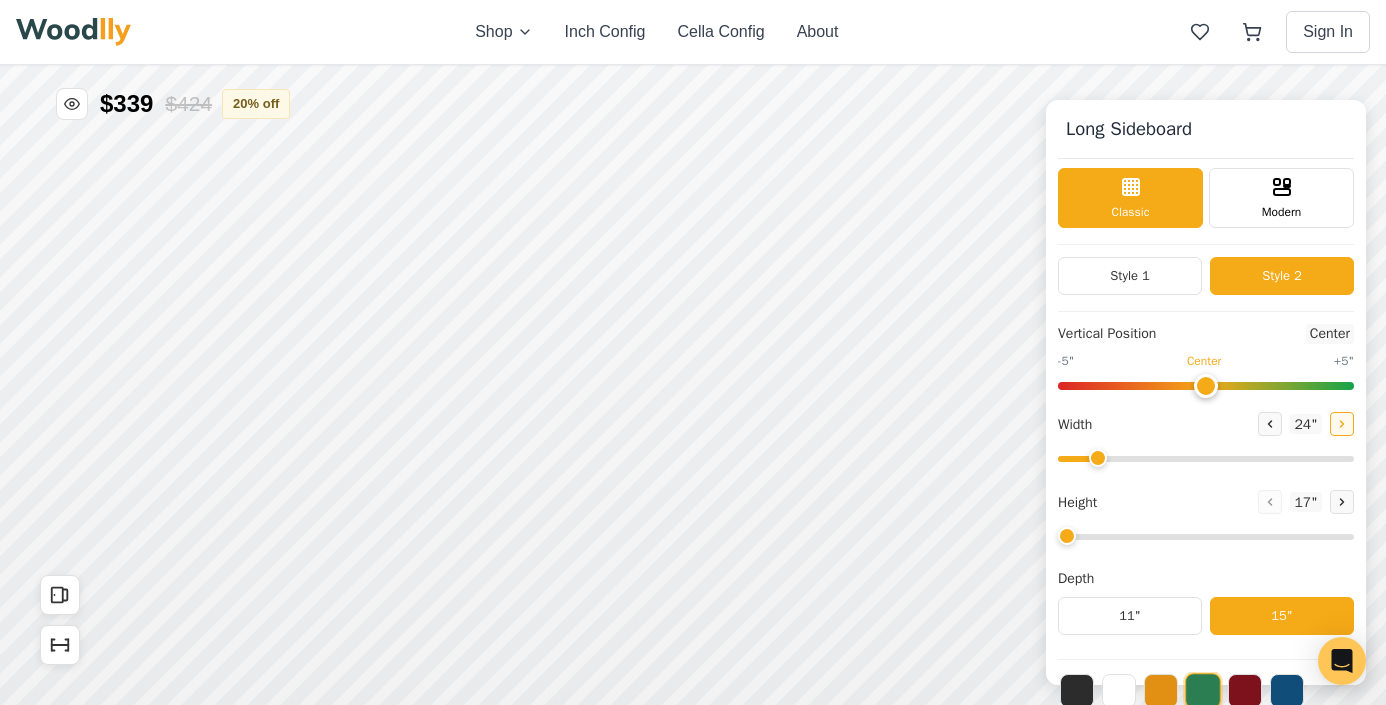click 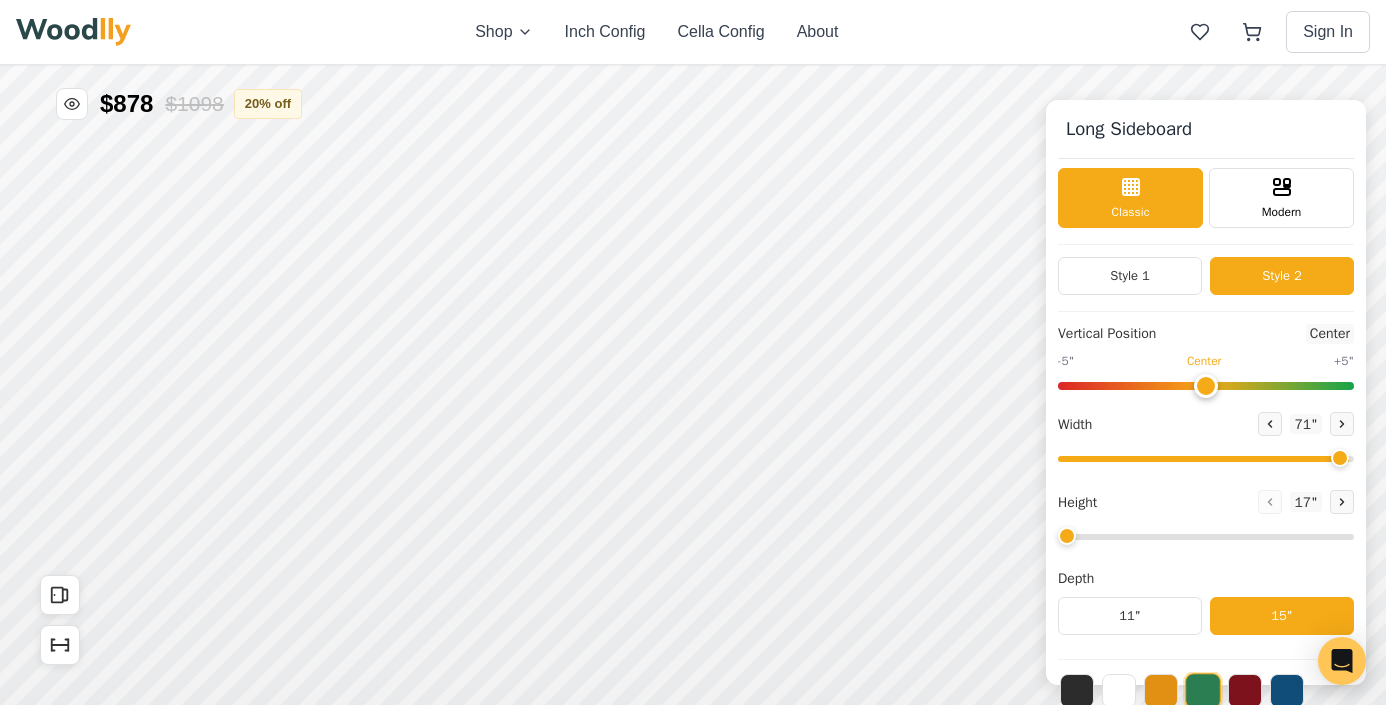 drag, startPoint x: 1101, startPoint y: 455, endPoint x: 1340, endPoint y: 458, distance: 239.01883 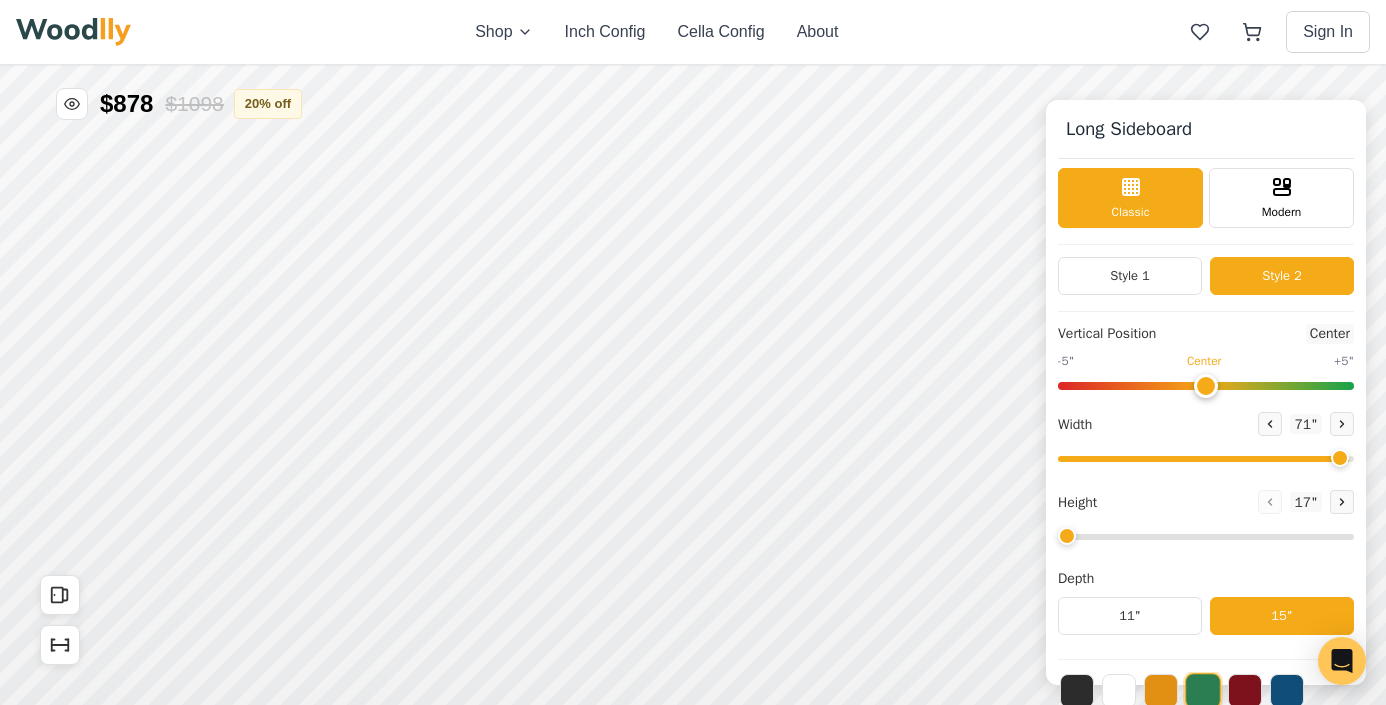 type on "71" 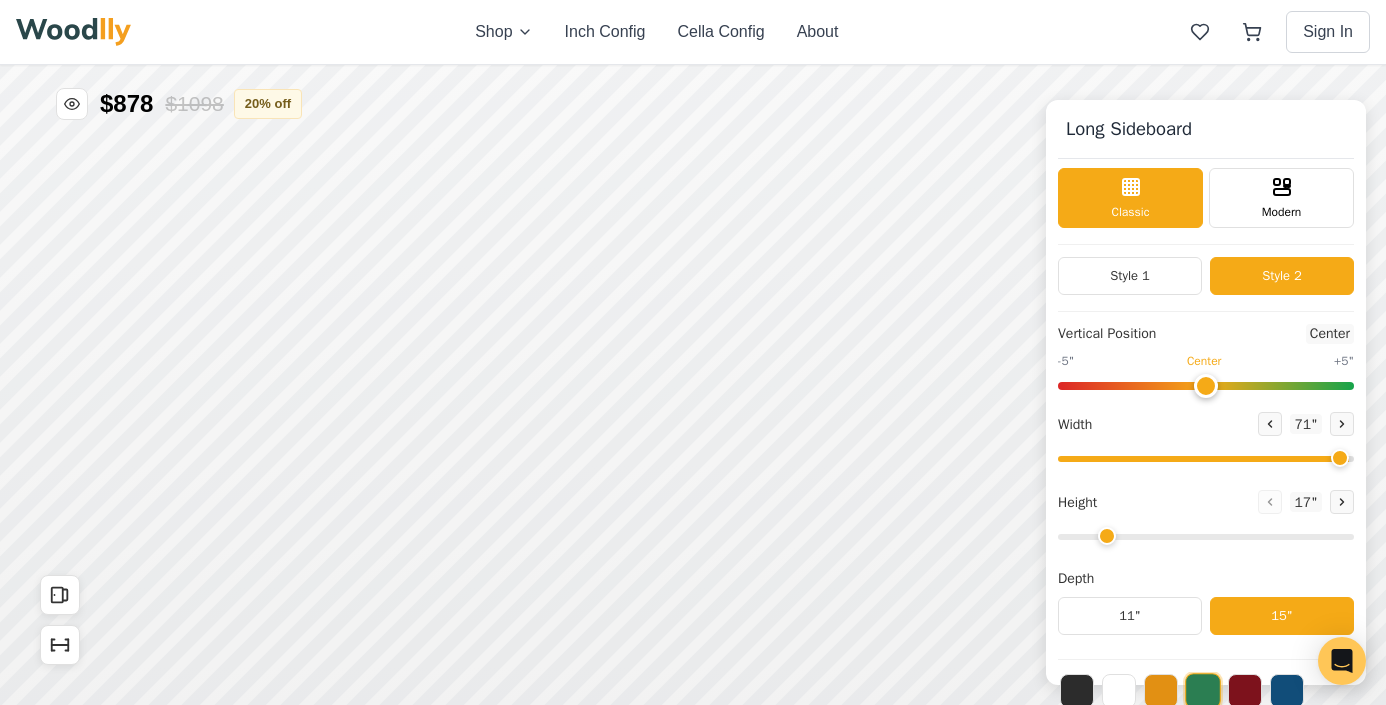 click at bounding box center (1206, 537) 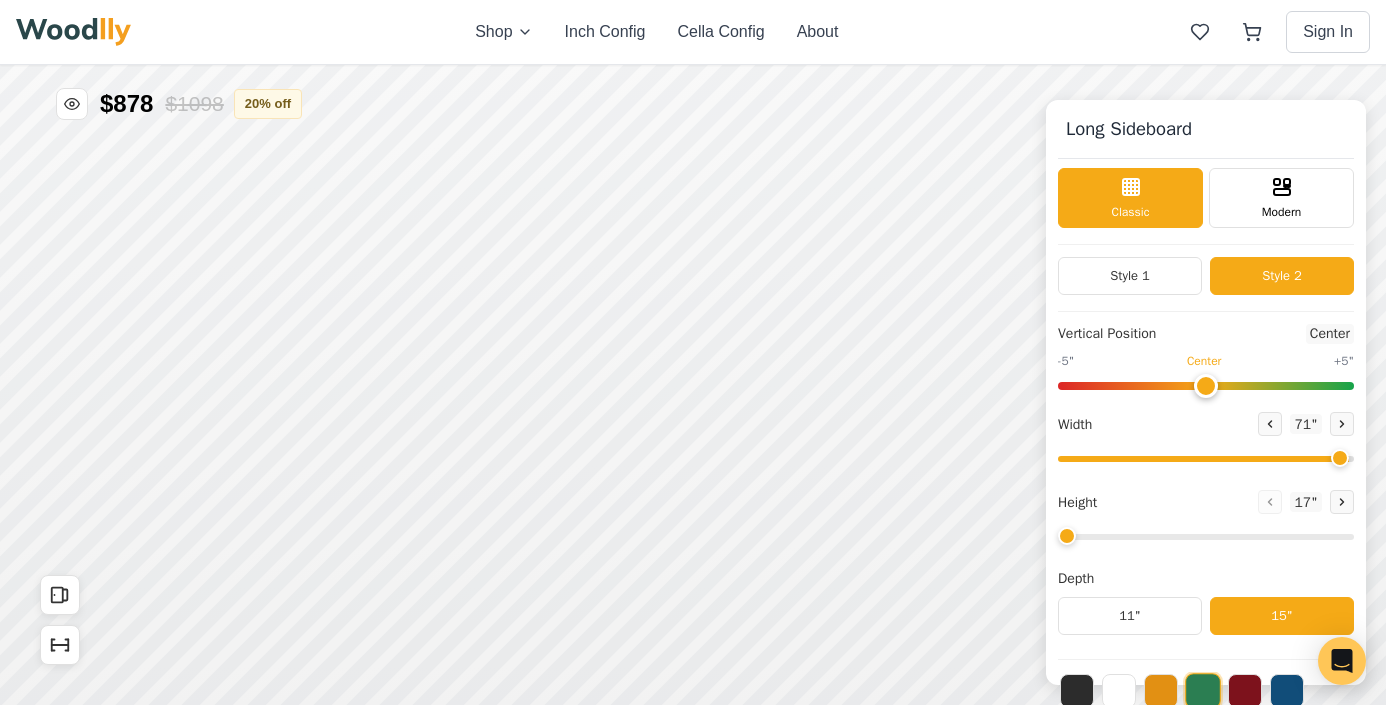 drag, startPoint x: 1100, startPoint y: 537, endPoint x: 1086, endPoint y: 537, distance: 14 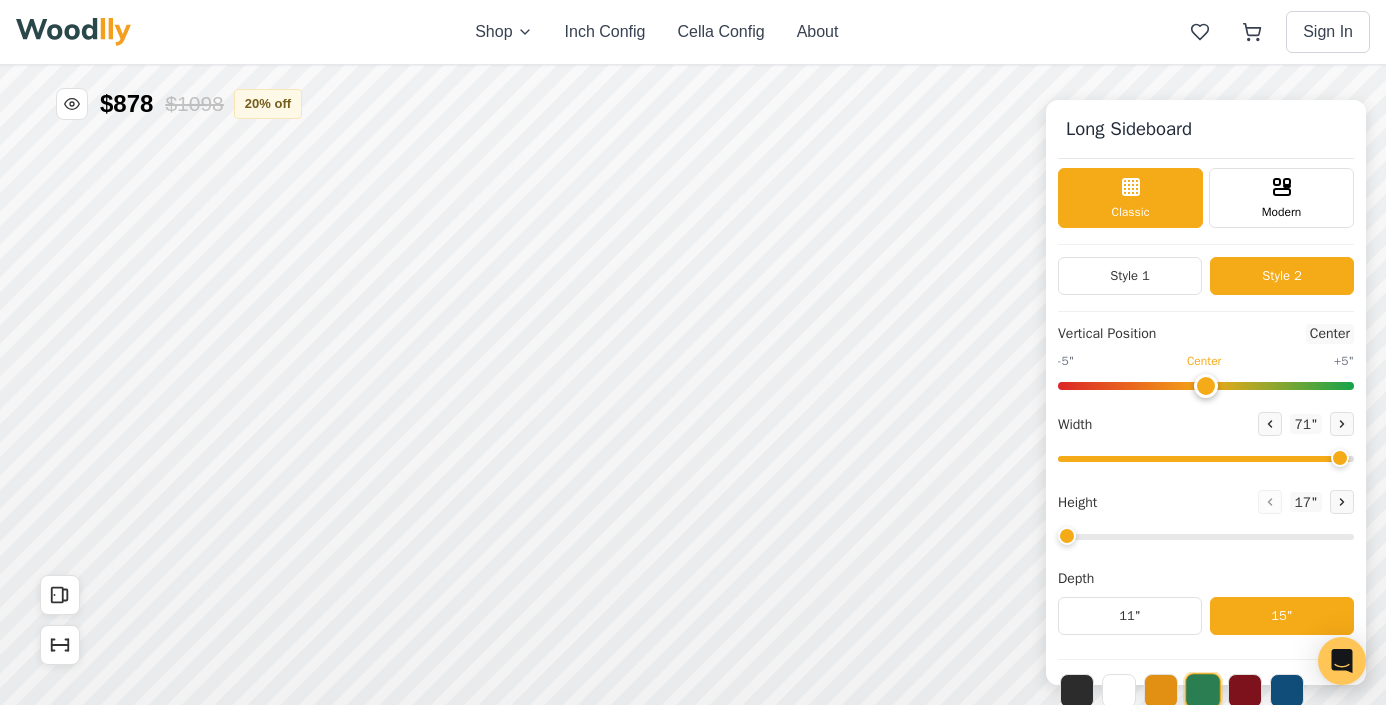 click at bounding box center (1206, 537) 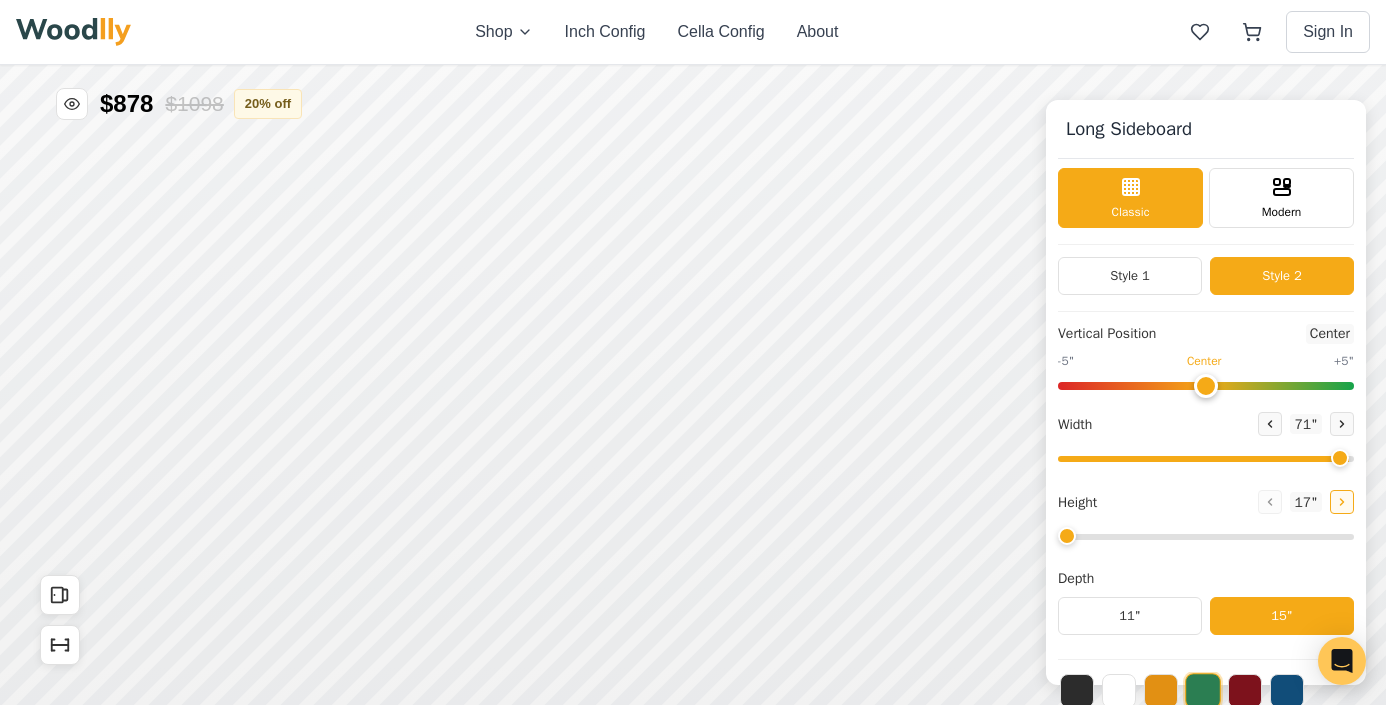 click 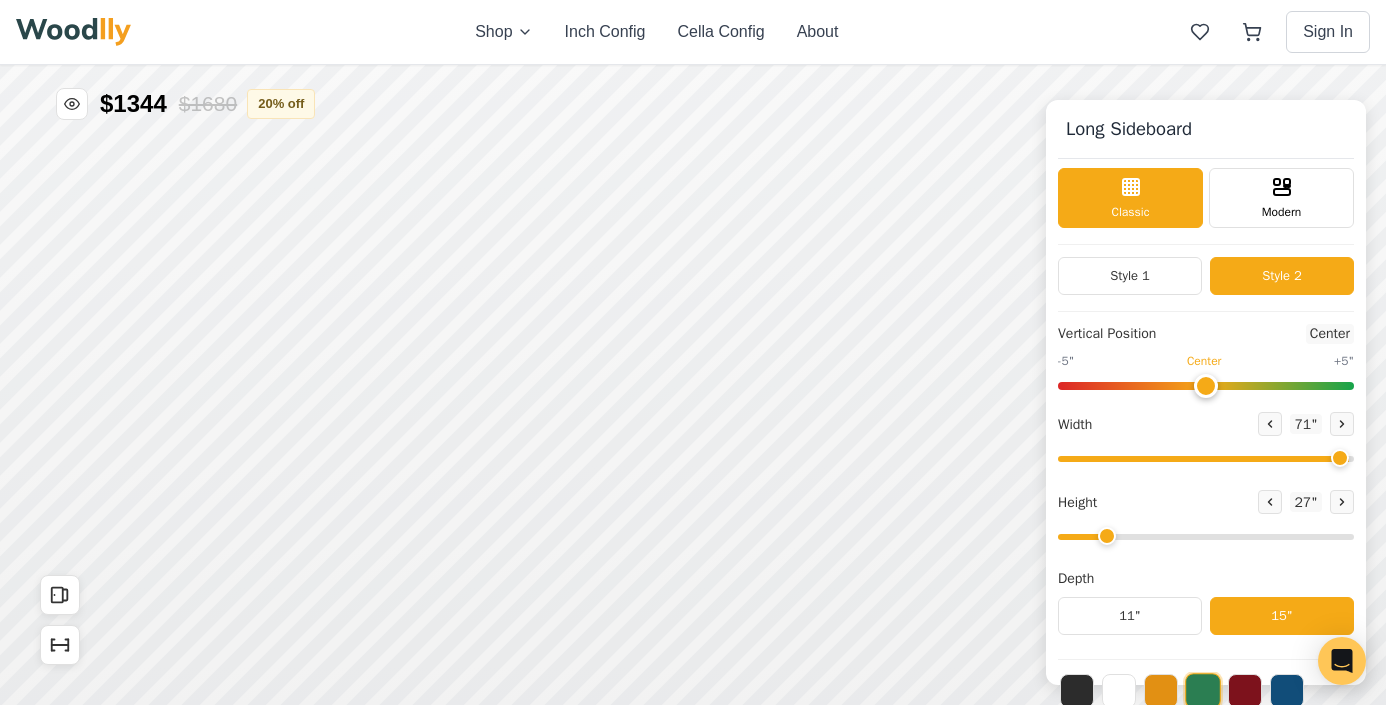 click on "27 "" at bounding box center (1306, 502) 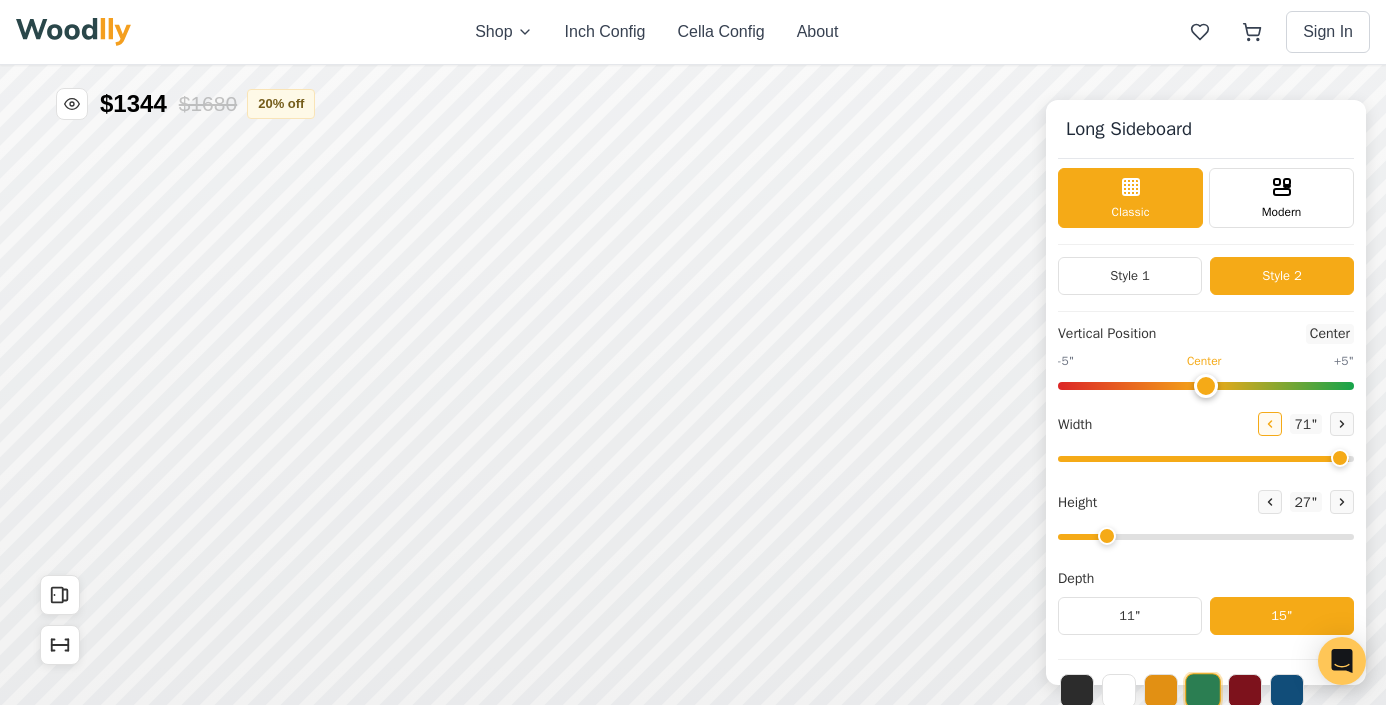click 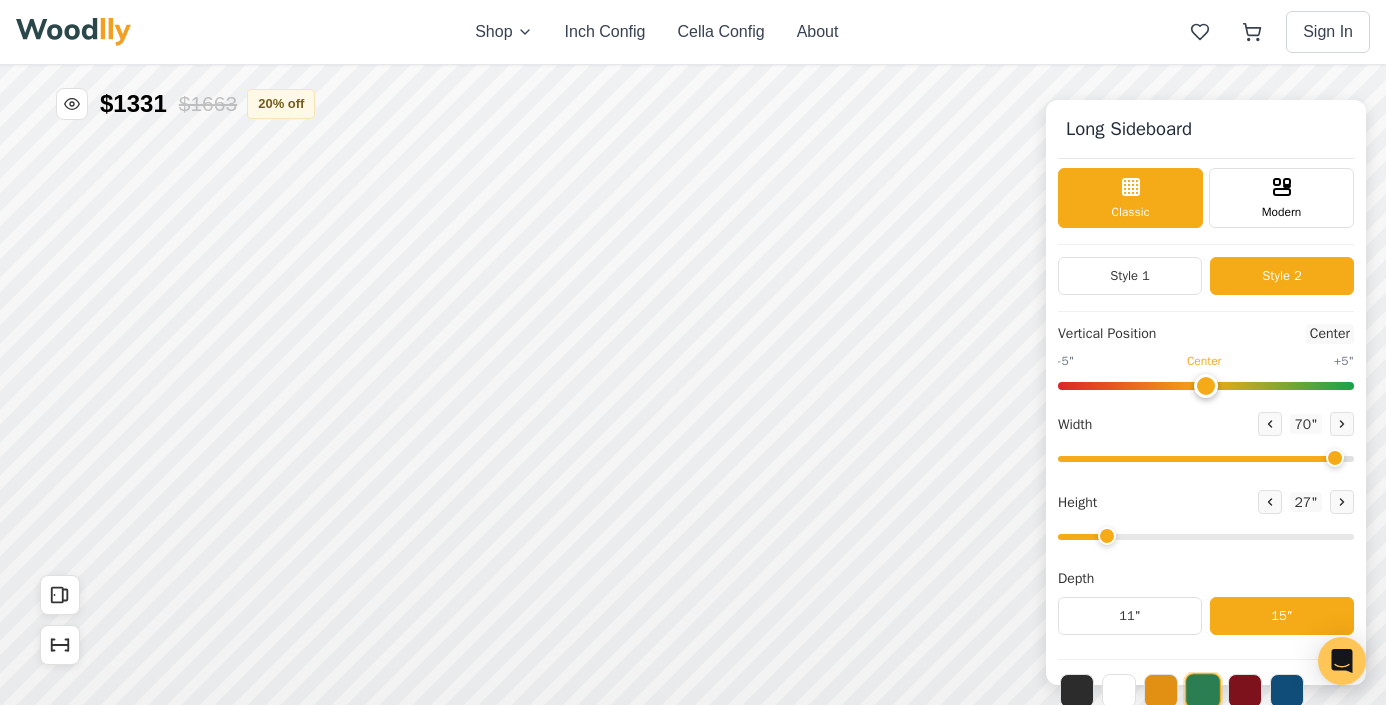 click at bounding box center (1206, 537) 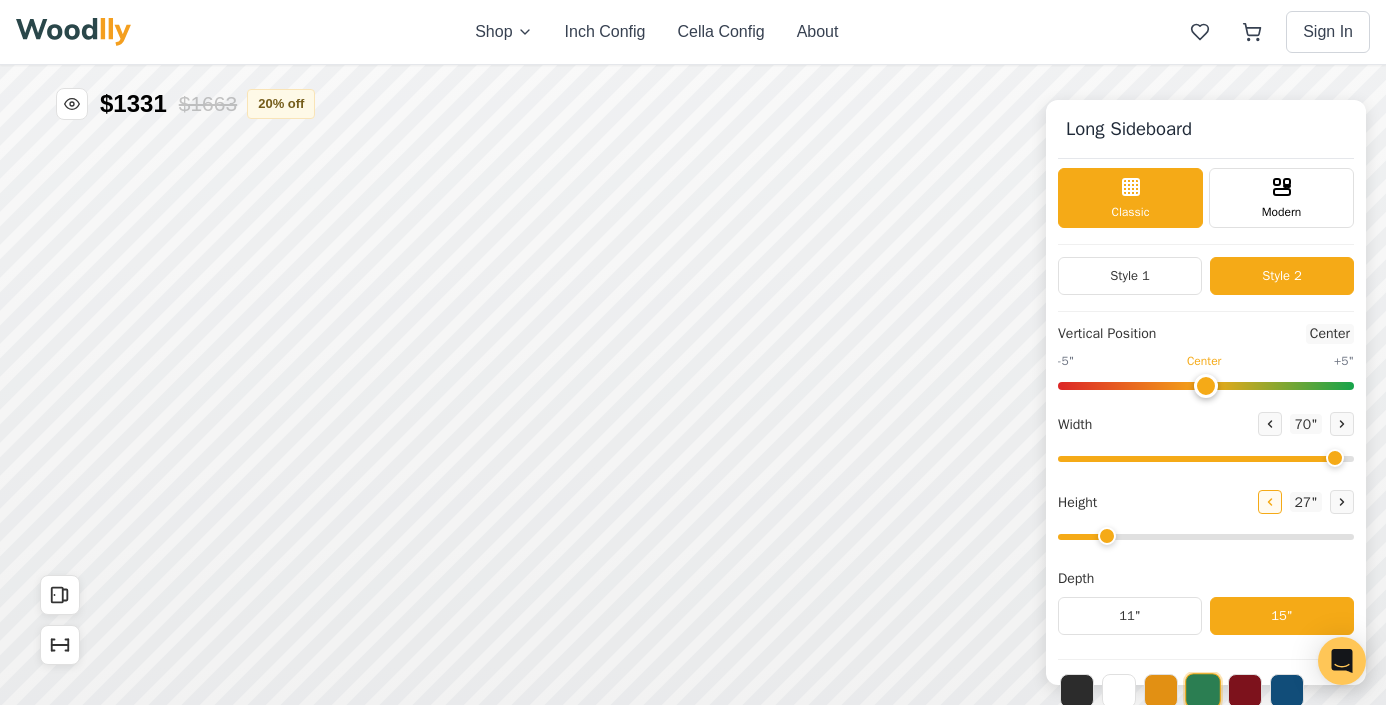 click 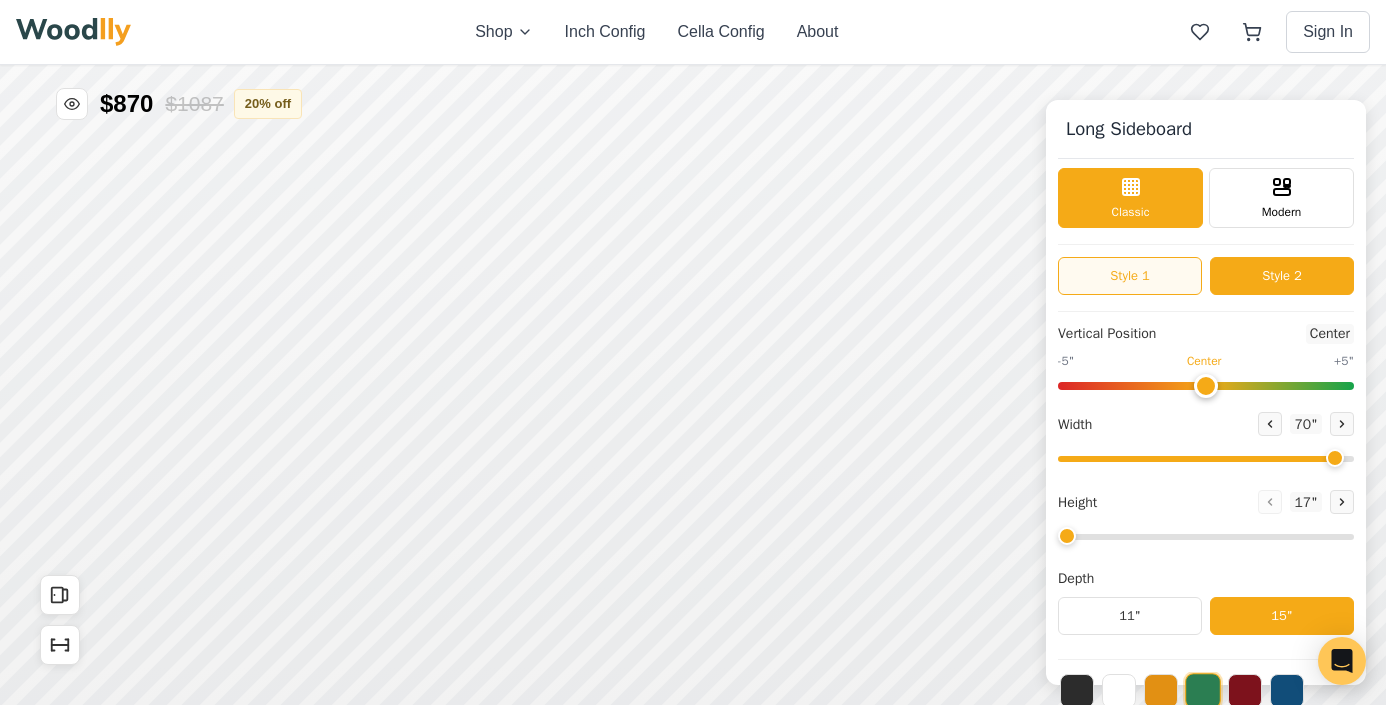 click on "Style 1" at bounding box center [1130, 276] 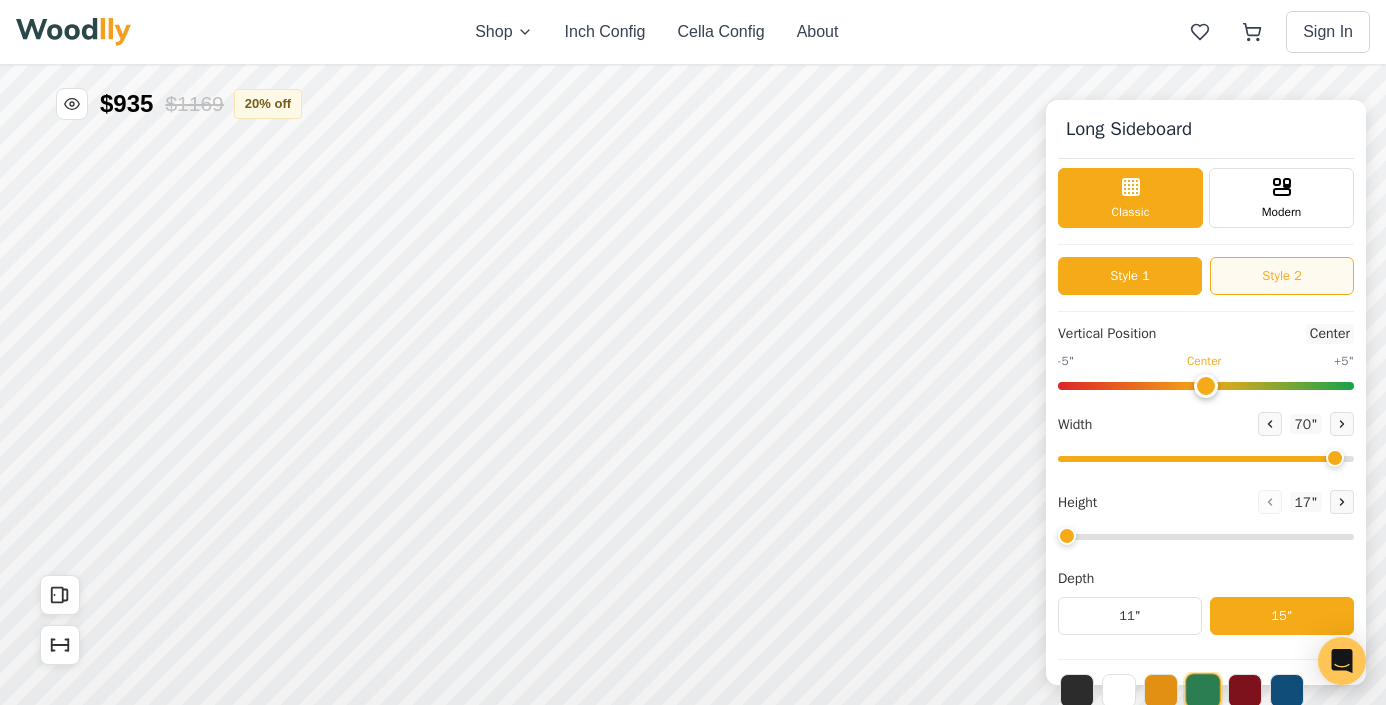 click on "Style 2" at bounding box center (1282, 276) 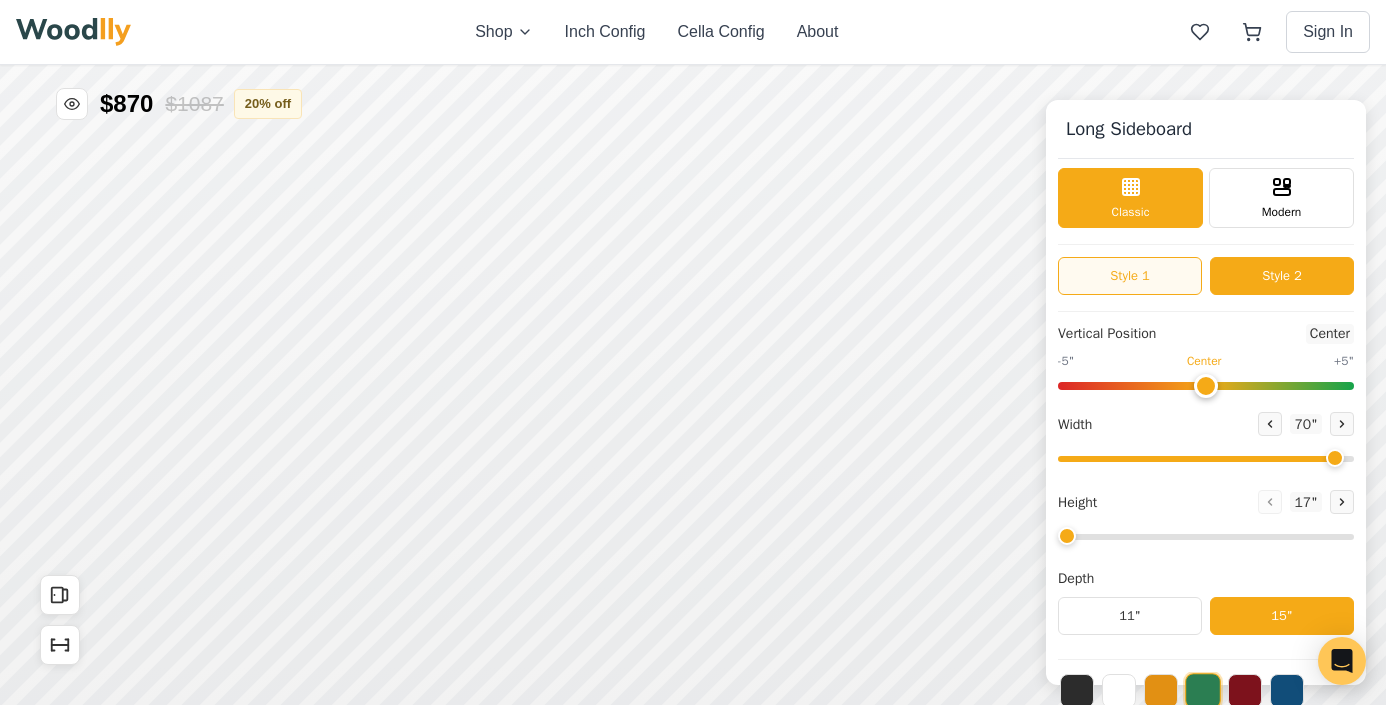 click on "Style 1" at bounding box center [1130, 276] 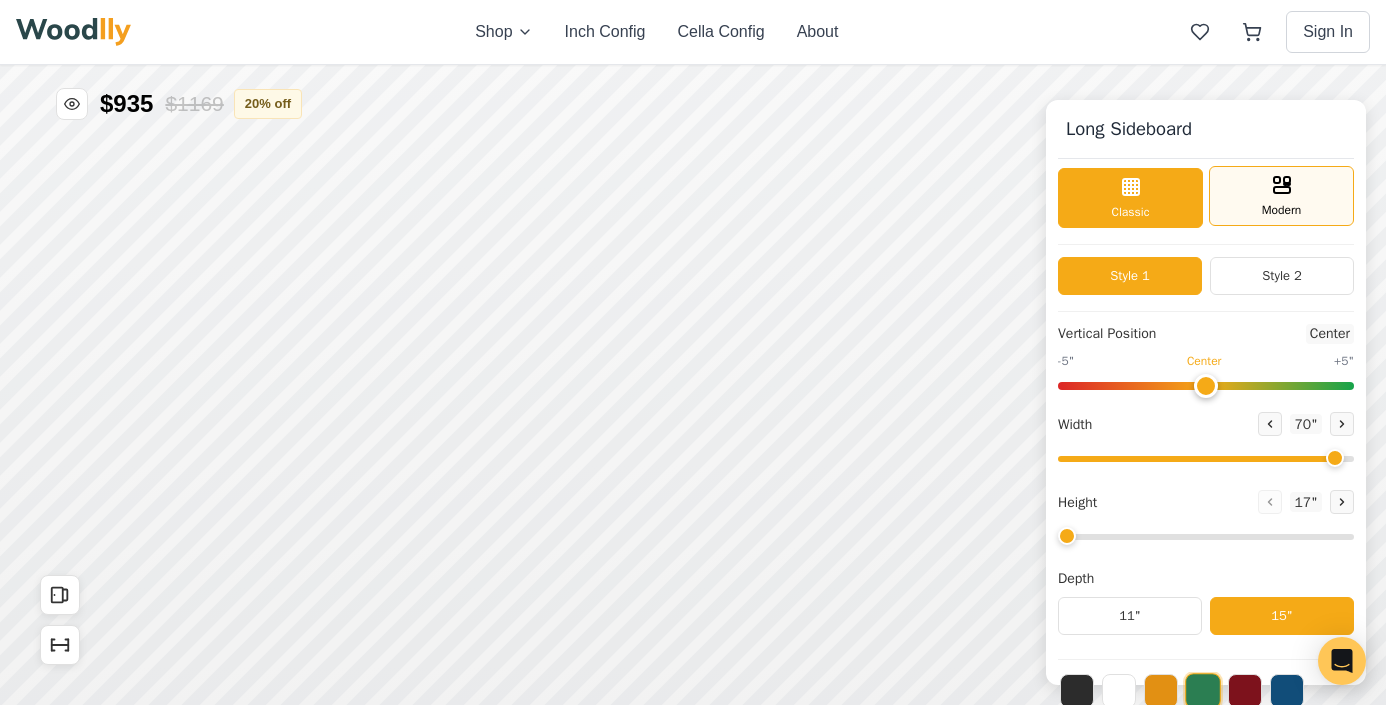 click on "Modern" at bounding box center [1282, 210] 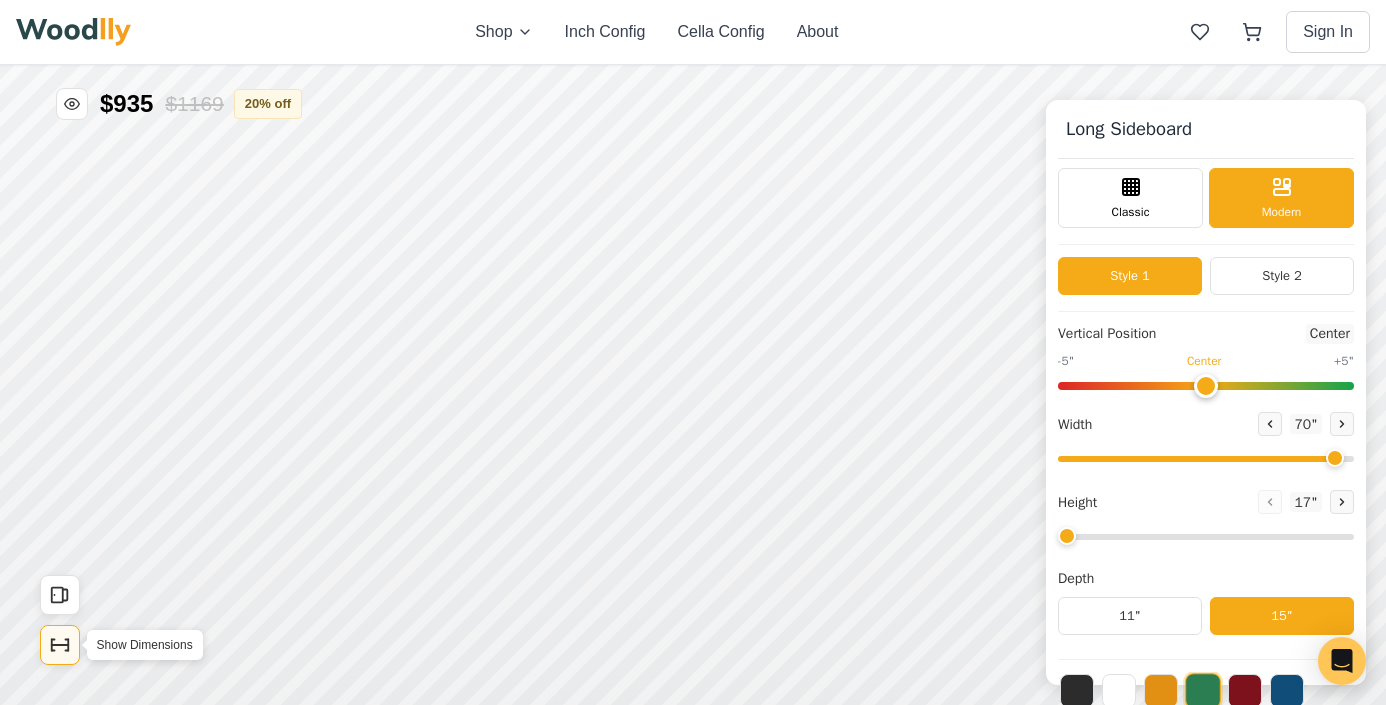 click 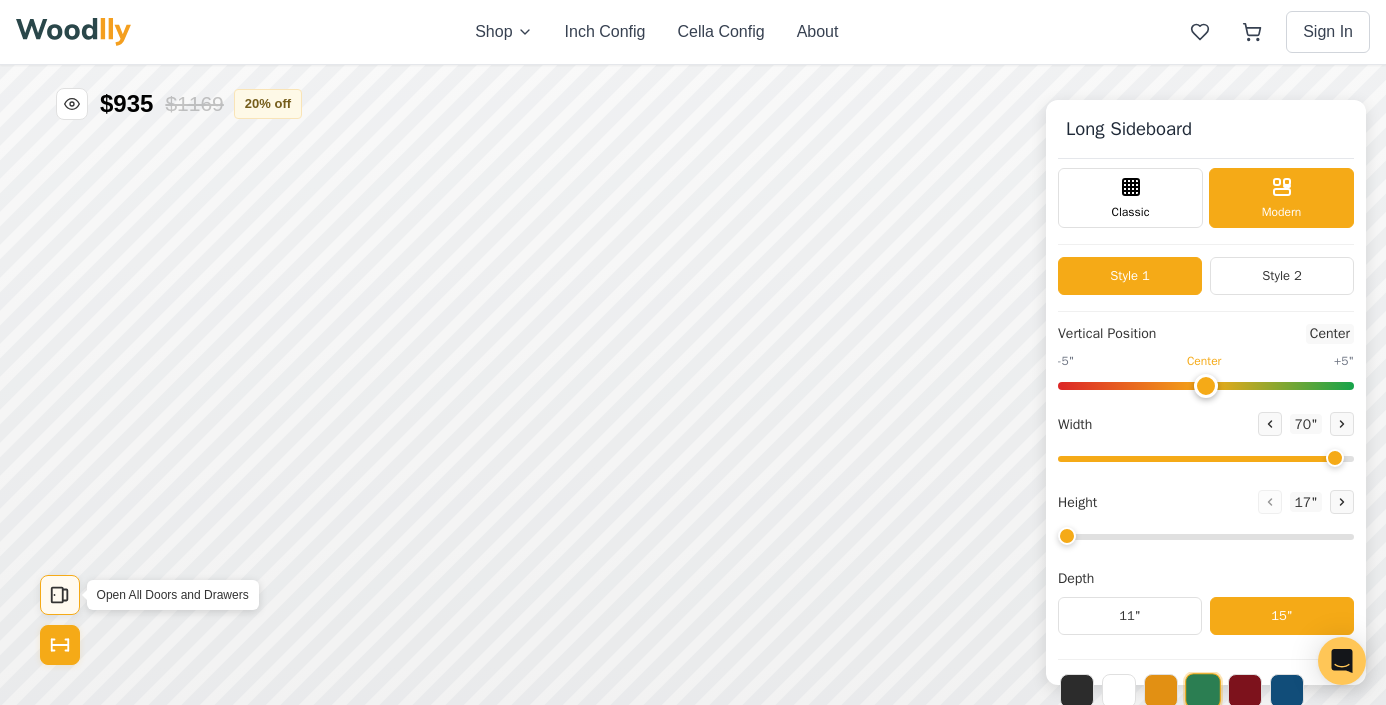 click 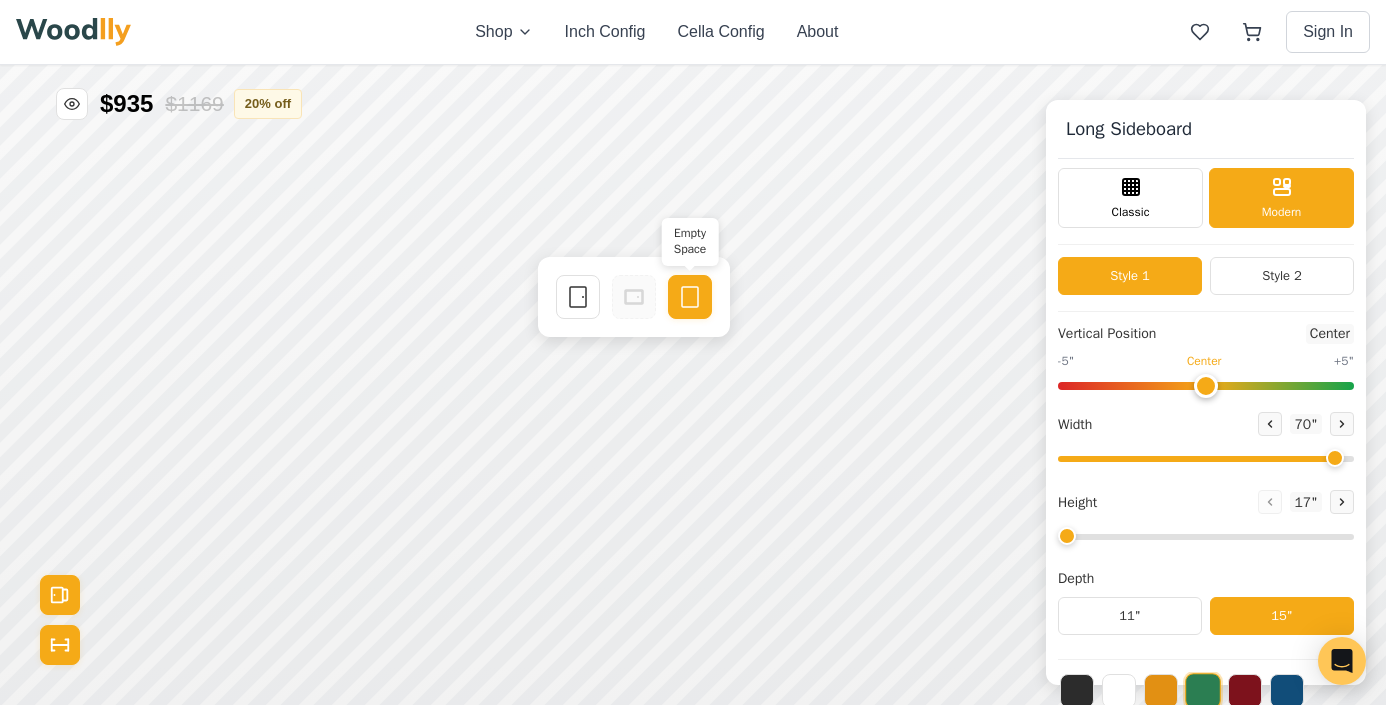click 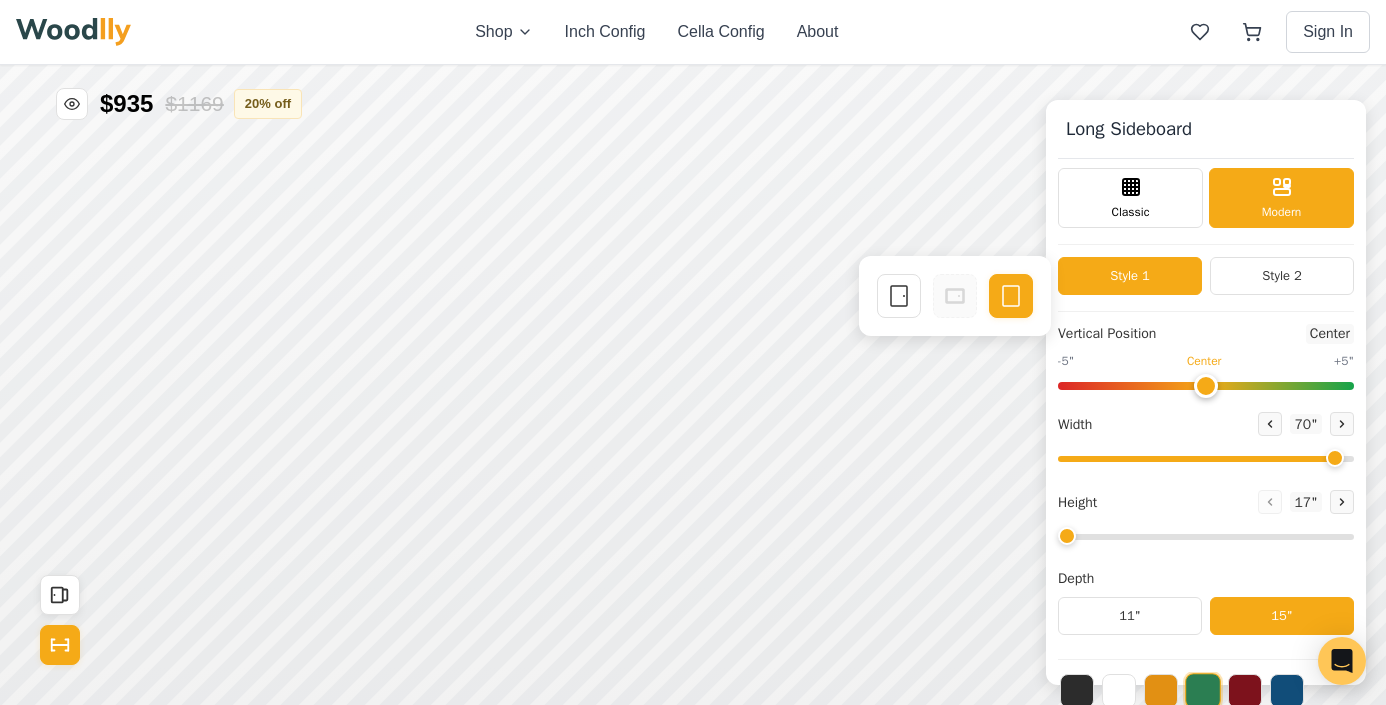 click on "Single Door Empty Space" at bounding box center (955, 296) 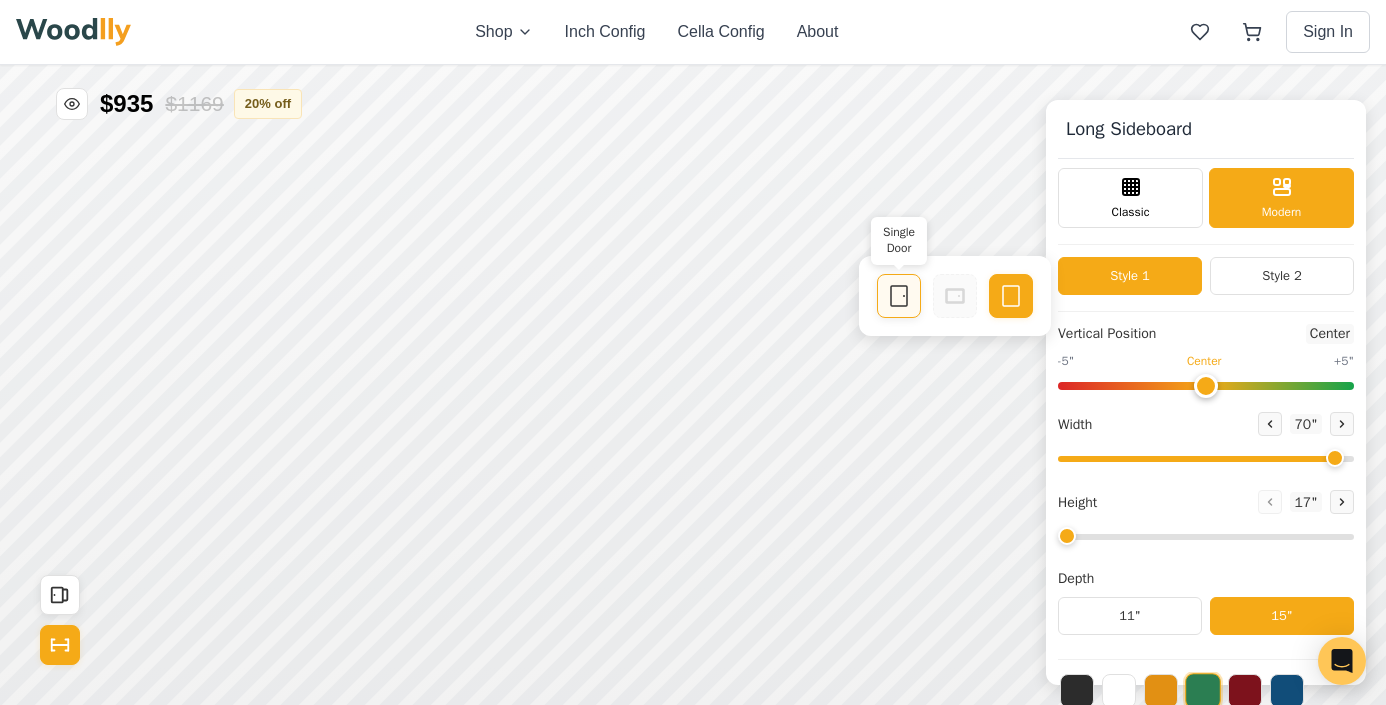 click 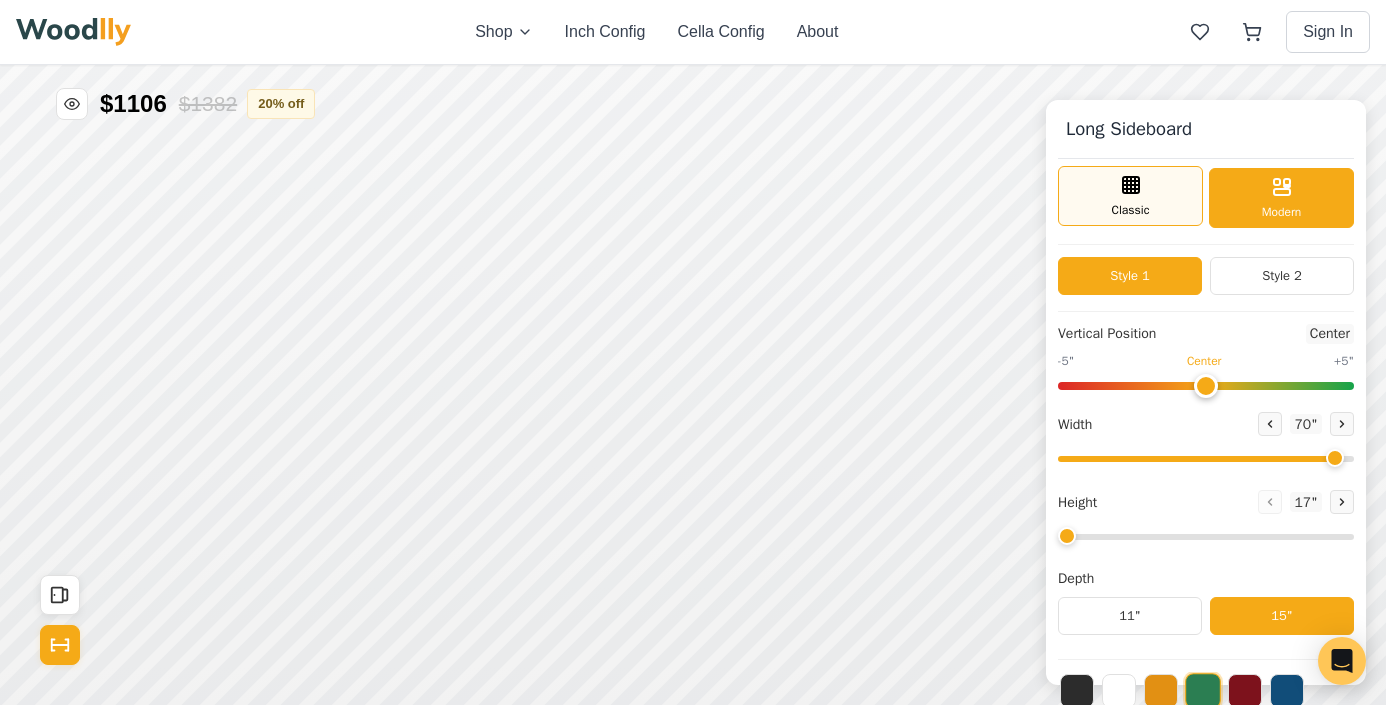 click on "Classic" at bounding box center (1130, 196) 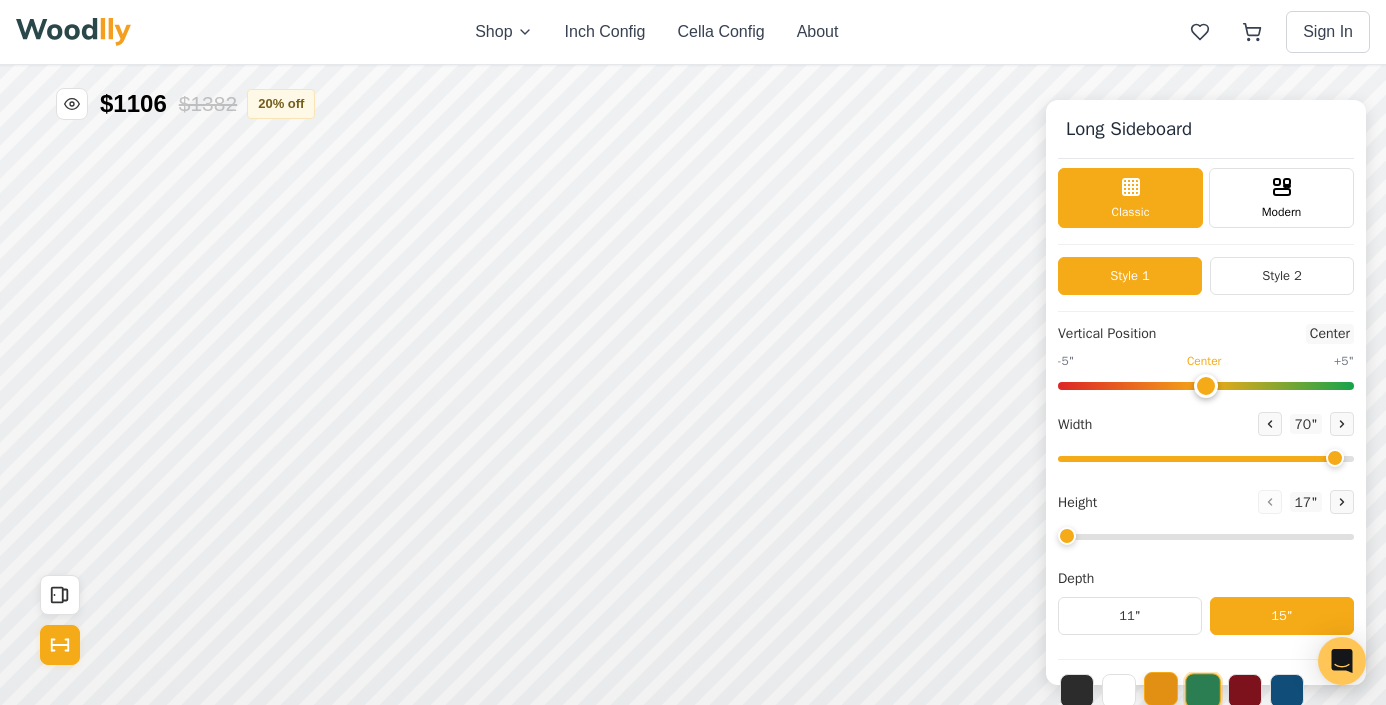 click at bounding box center [1161, 689] 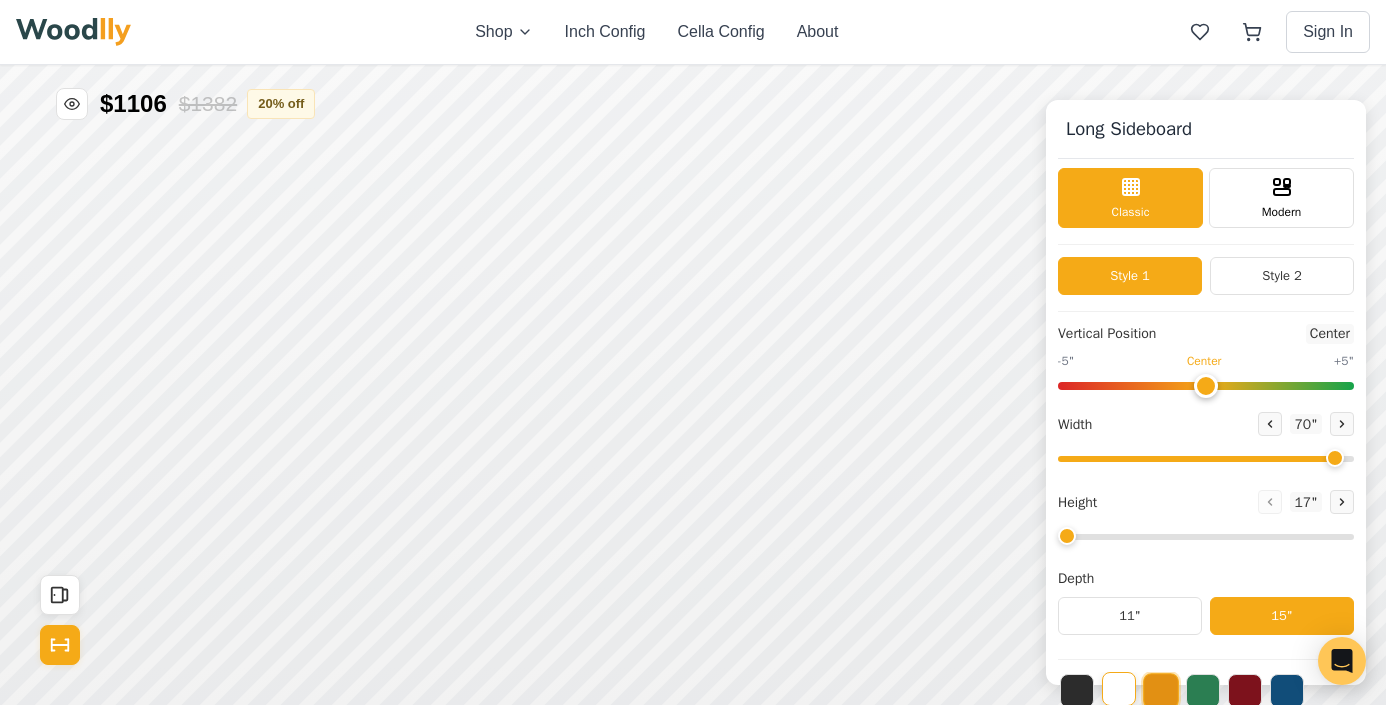 click at bounding box center (1119, 689) 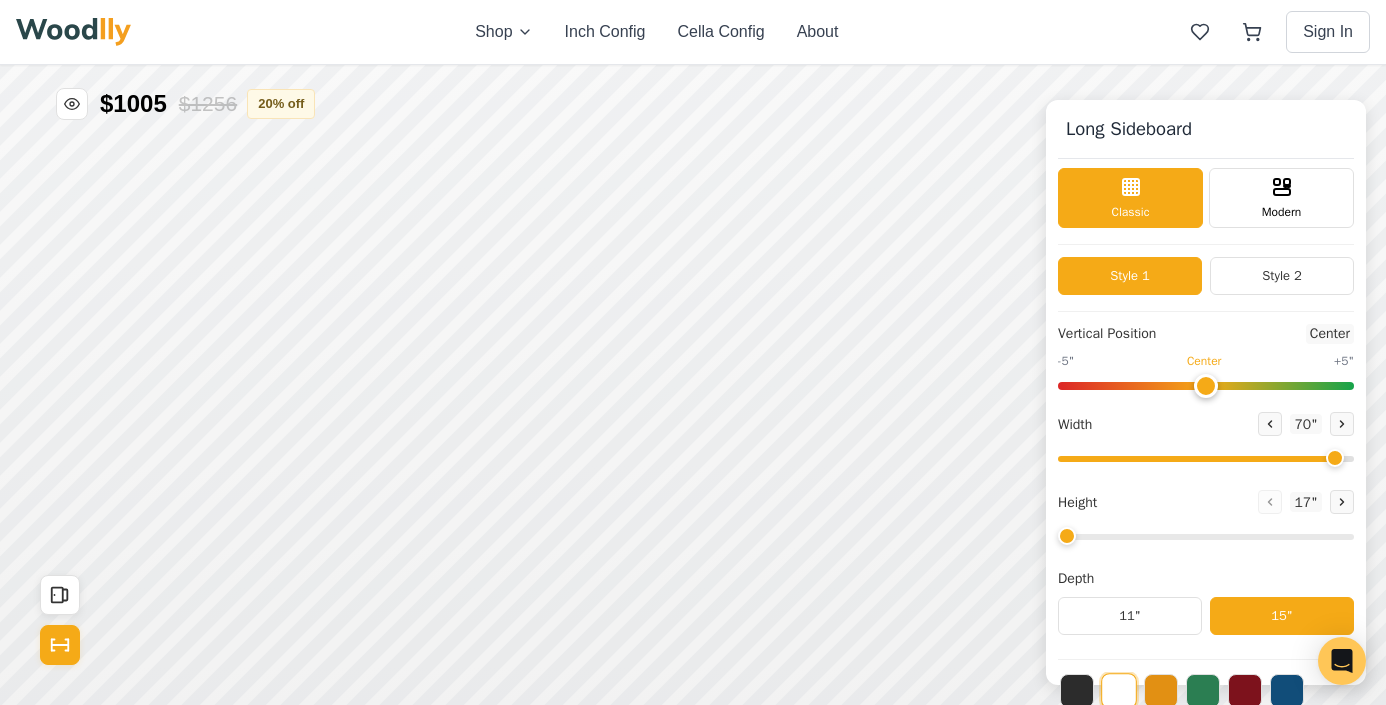 click at bounding box center [1206, 537] 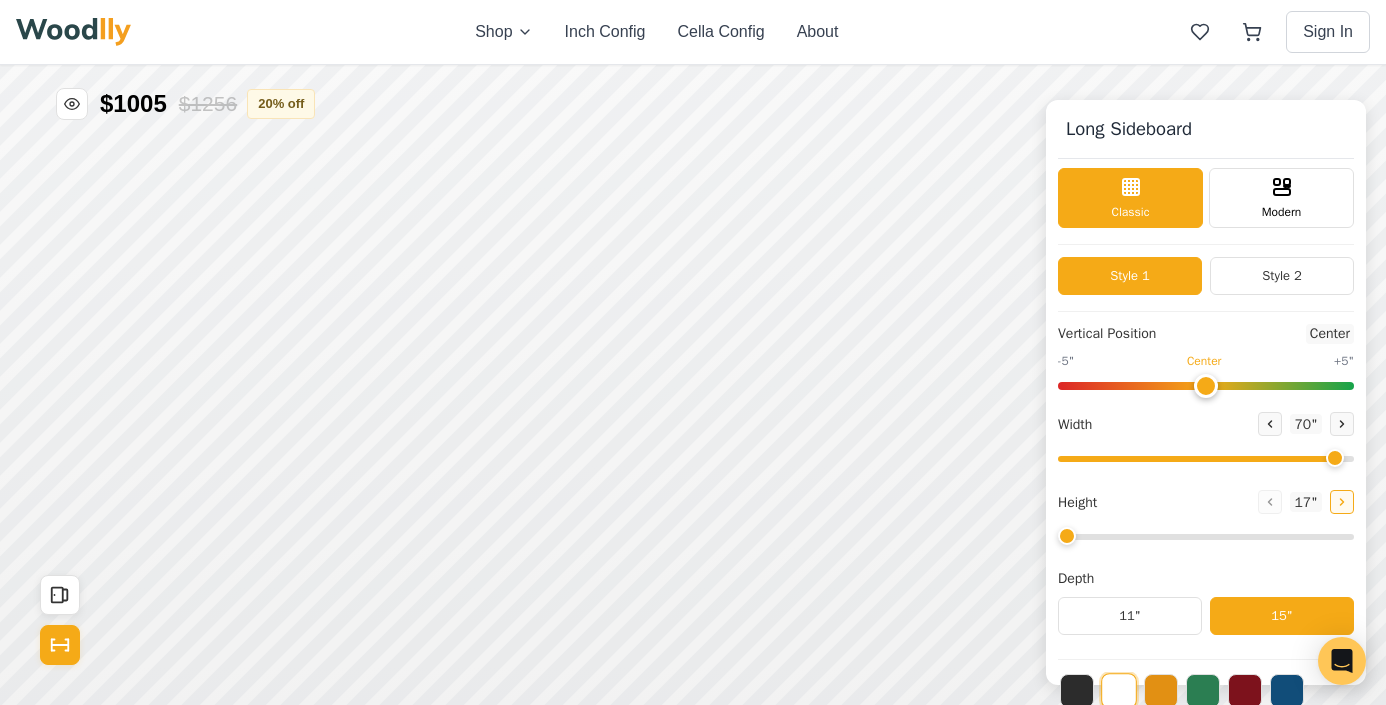 click 